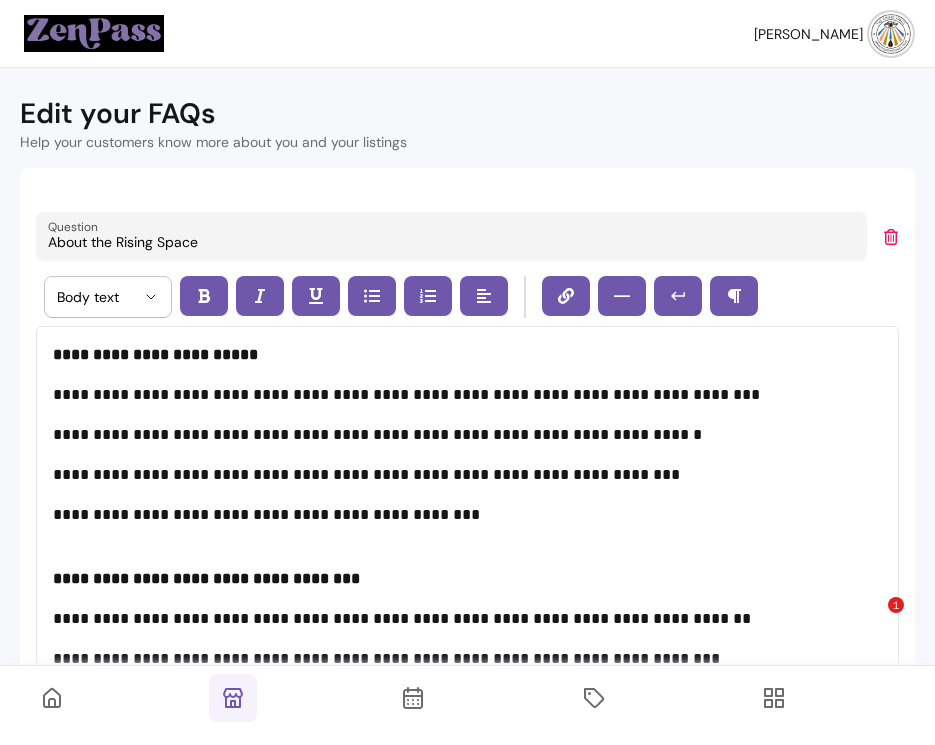 select on "*" 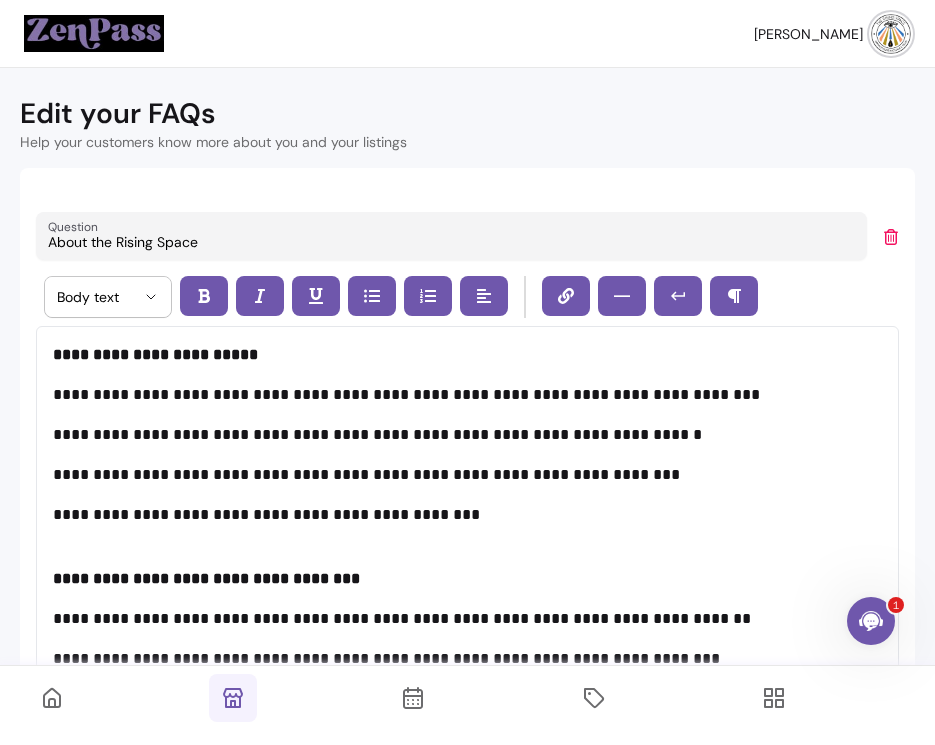 scroll, scrollTop: 0, scrollLeft: 0, axis: both 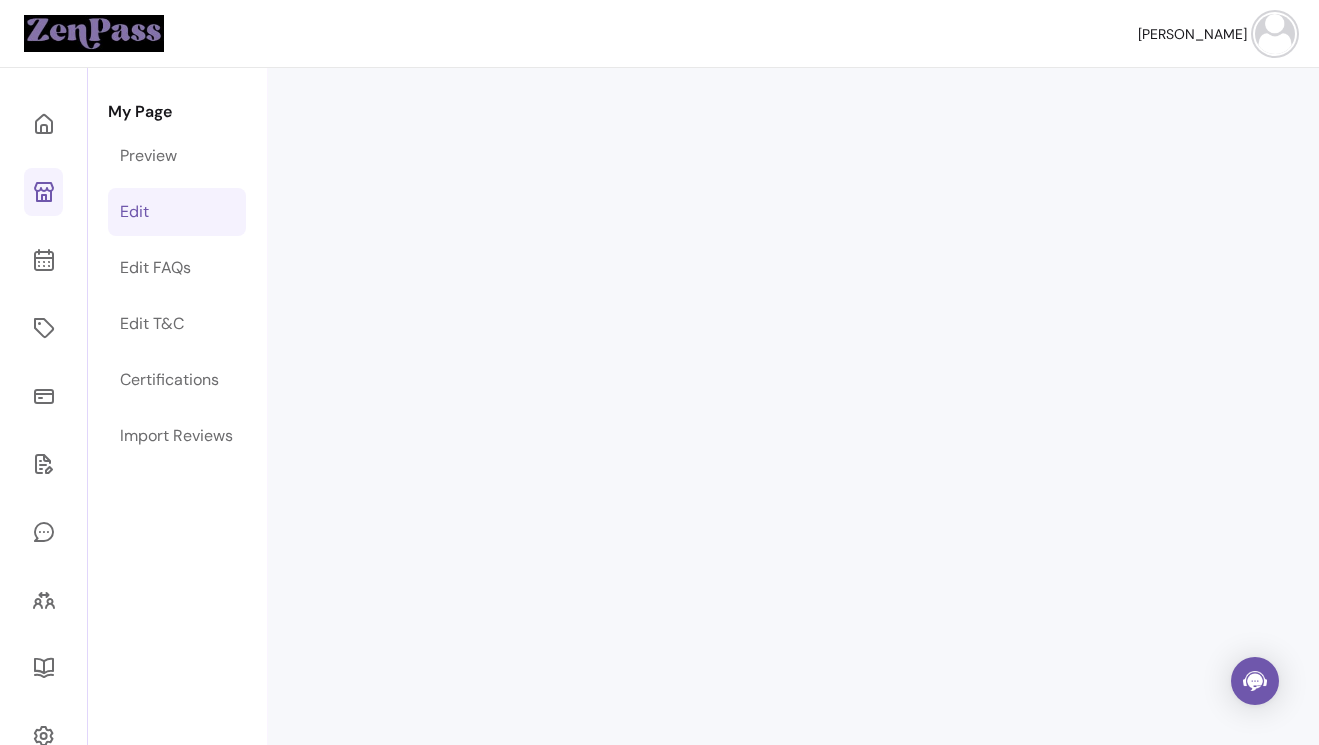 click on "Edit" at bounding box center (134, 212) 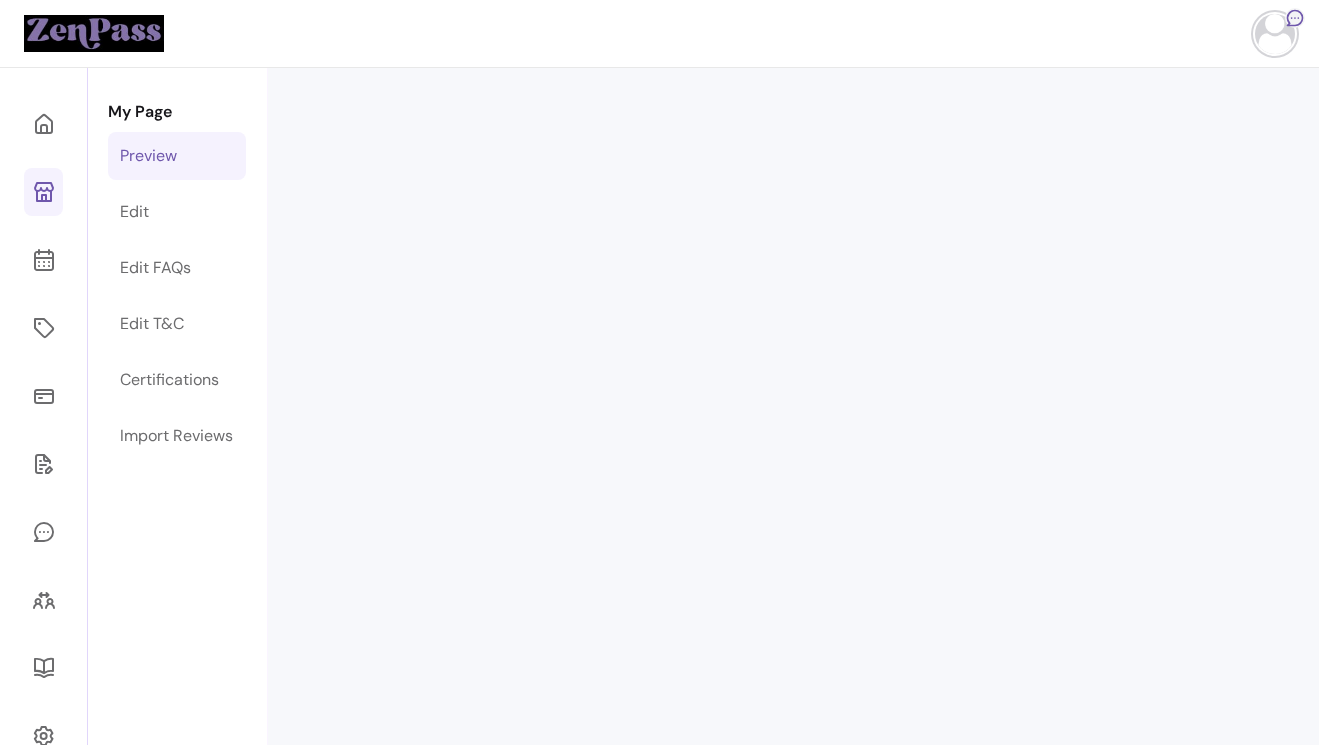 scroll, scrollTop: 0, scrollLeft: 0, axis: both 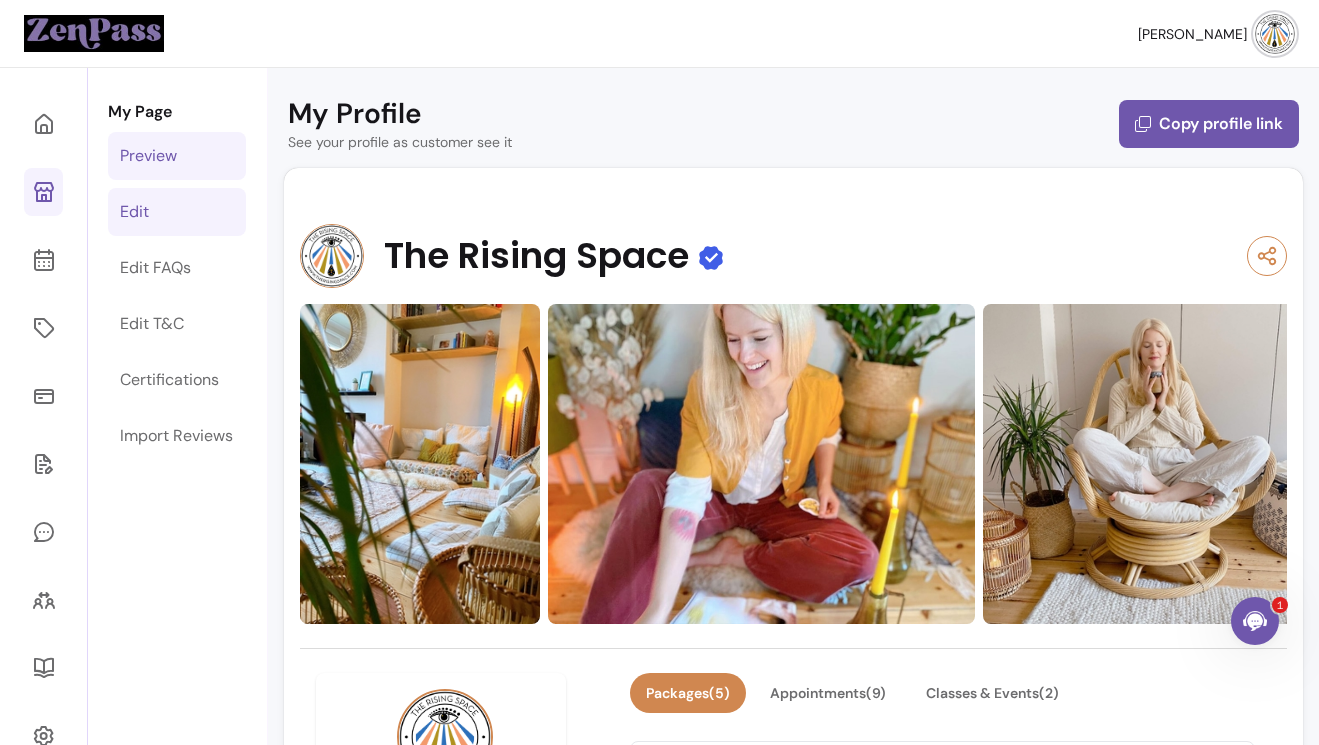click on "Edit" at bounding box center [134, 212] 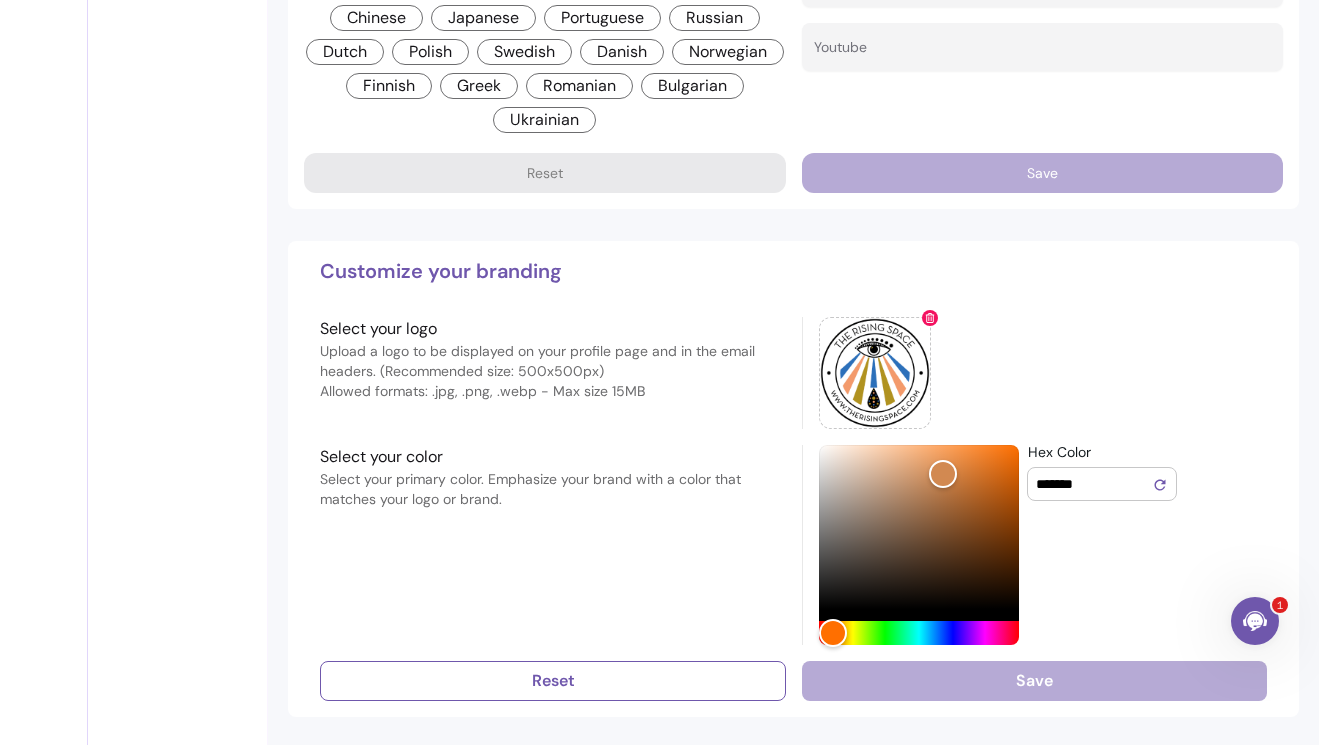 scroll, scrollTop: 0, scrollLeft: 0, axis: both 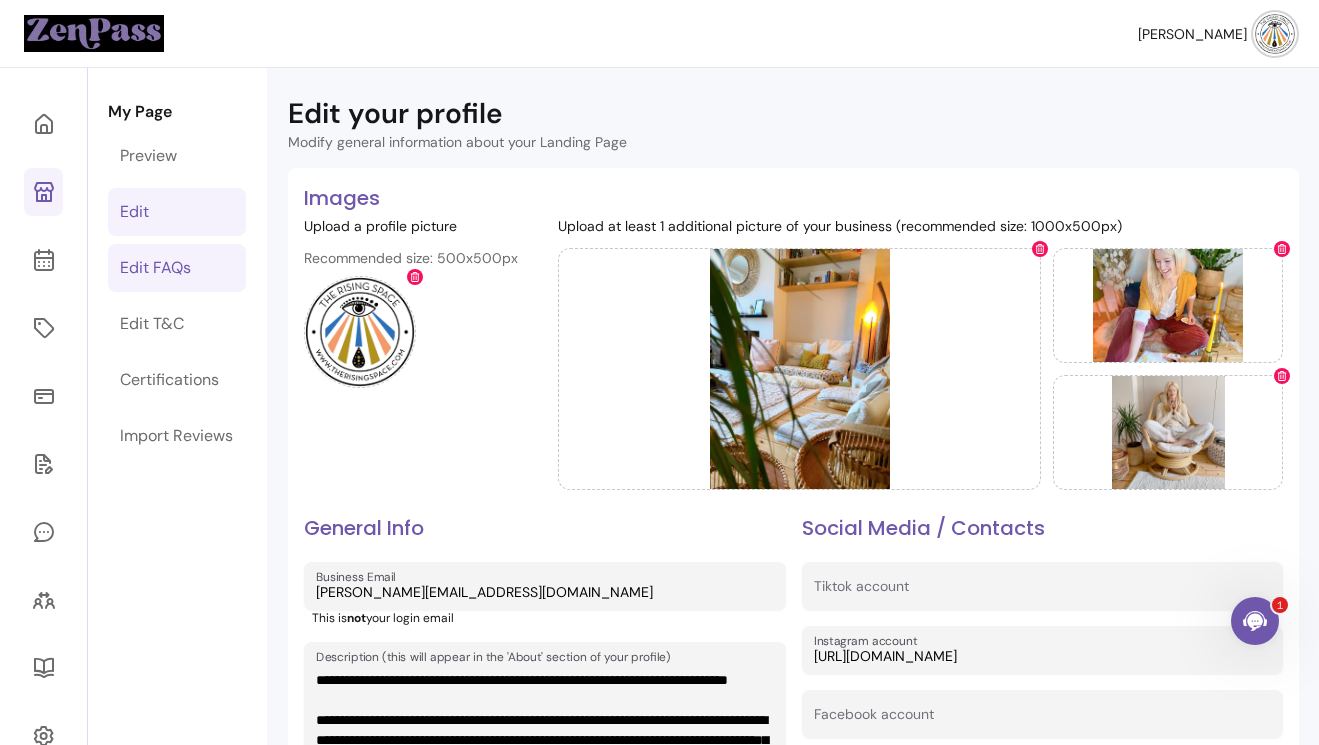 click on "Edit FAQs" at bounding box center [155, 268] 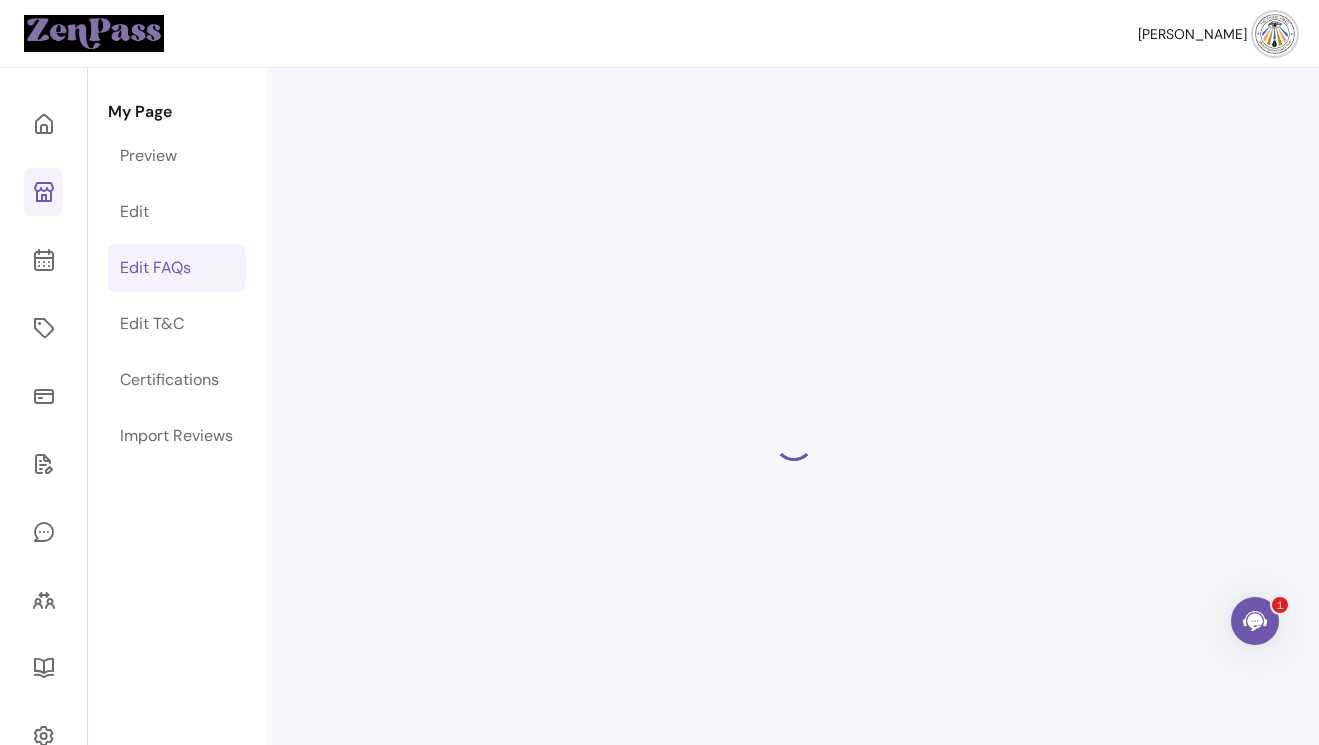 select on "*" 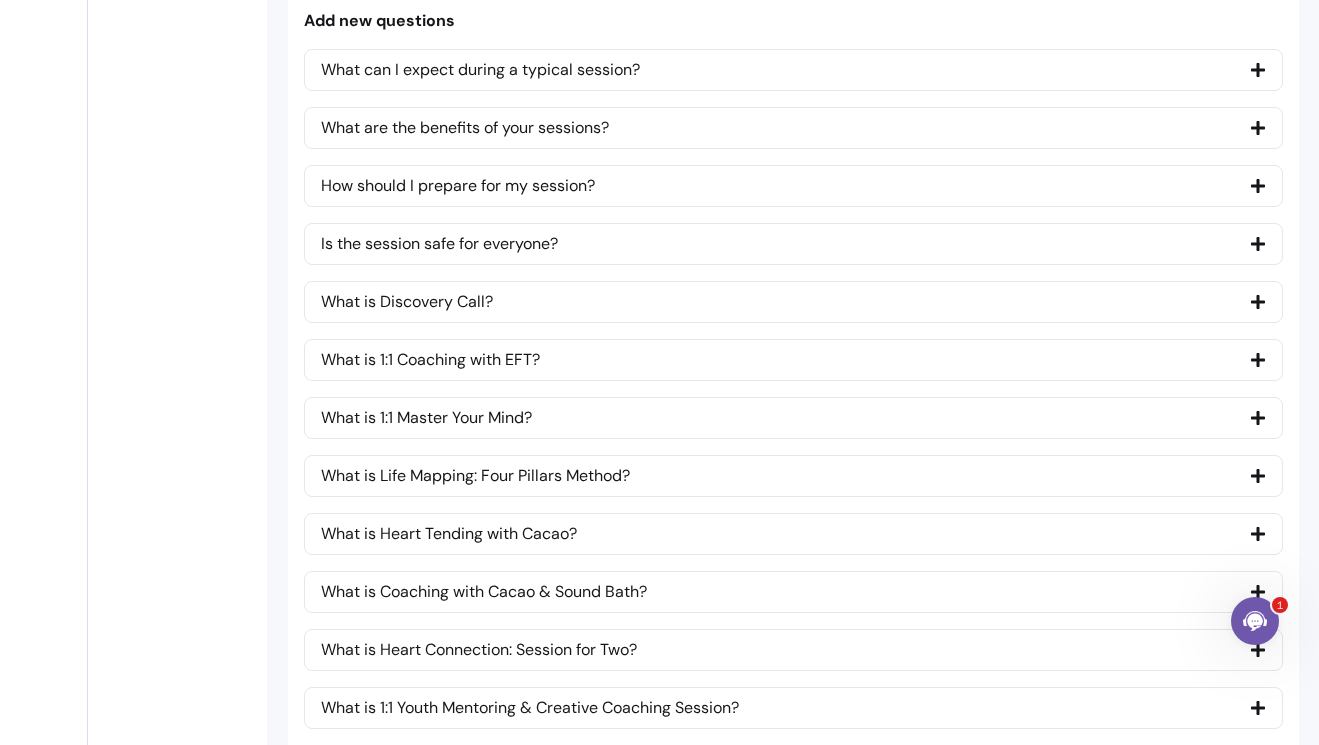 scroll, scrollTop: 6782, scrollLeft: 0, axis: vertical 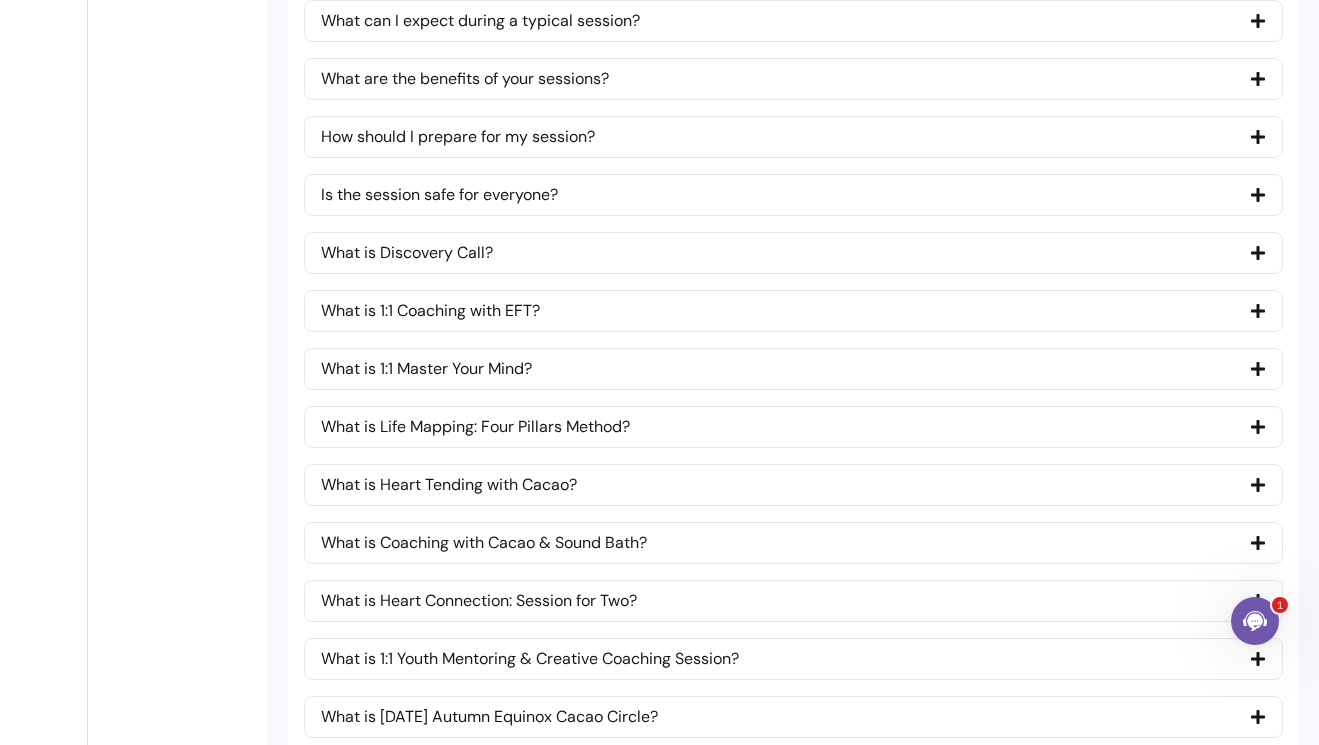 click on "What is 1:1 Coaching with EFT?" at bounding box center (793, 311) 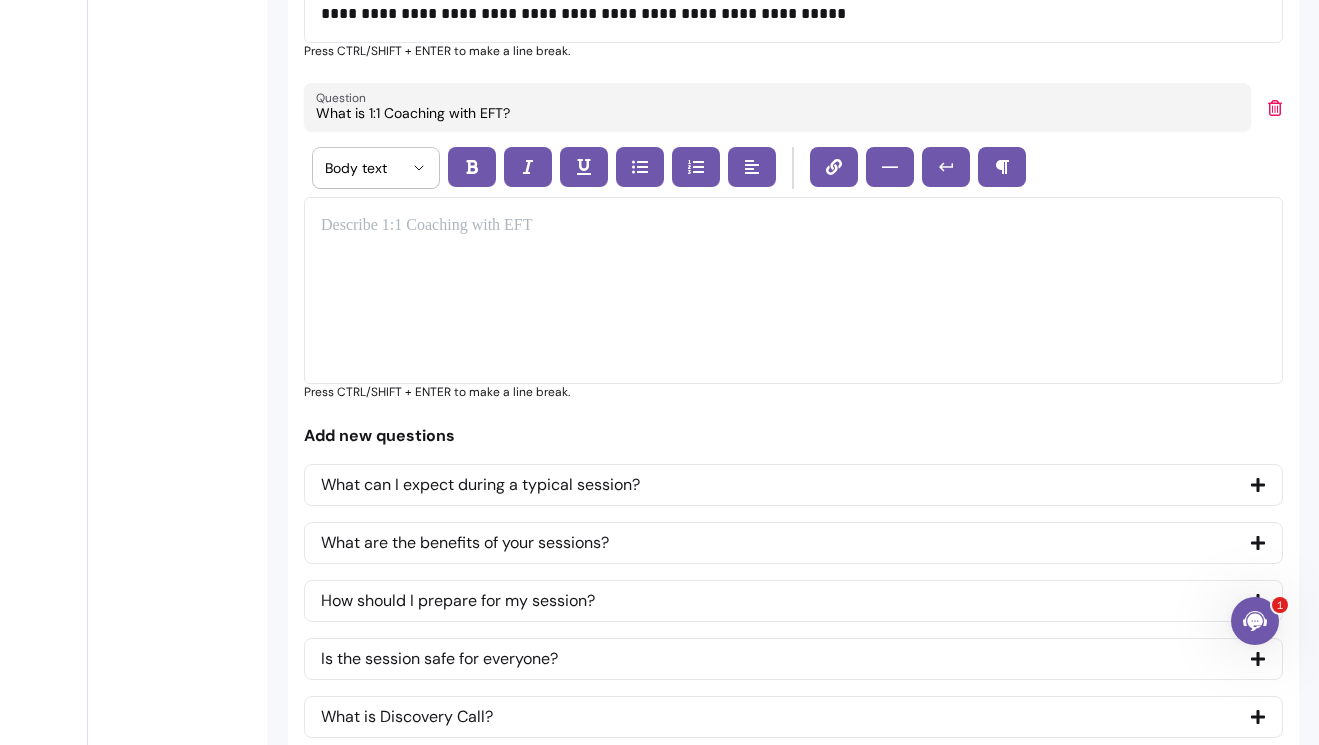 scroll, scrollTop: 6657, scrollLeft: 0, axis: vertical 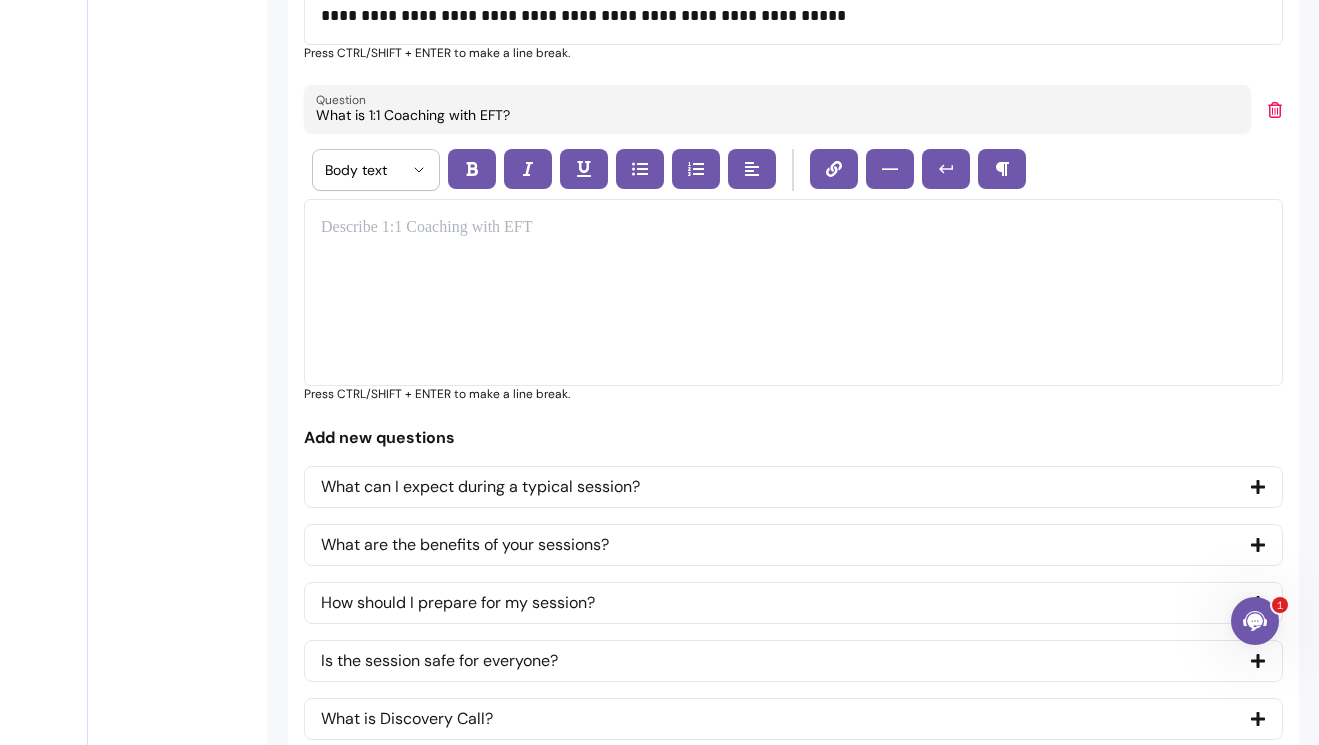 click 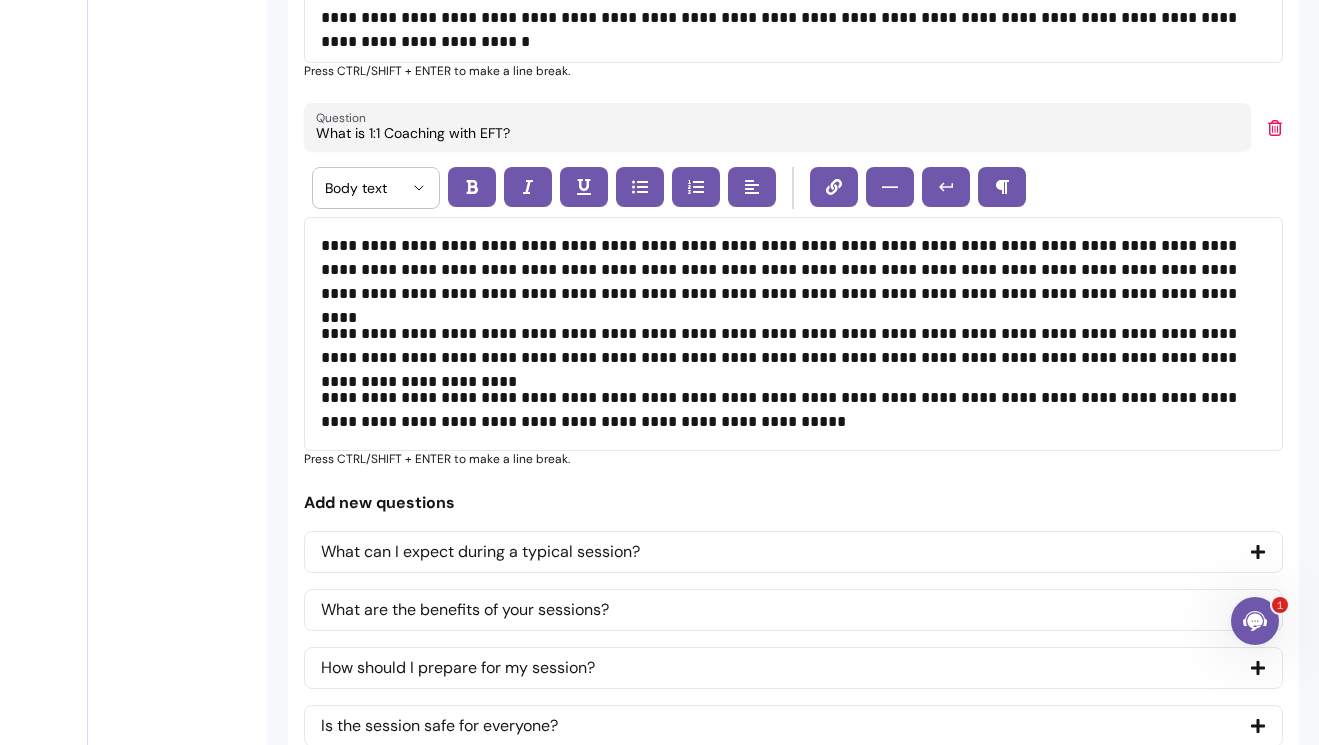 scroll, scrollTop: 6272, scrollLeft: 0, axis: vertical 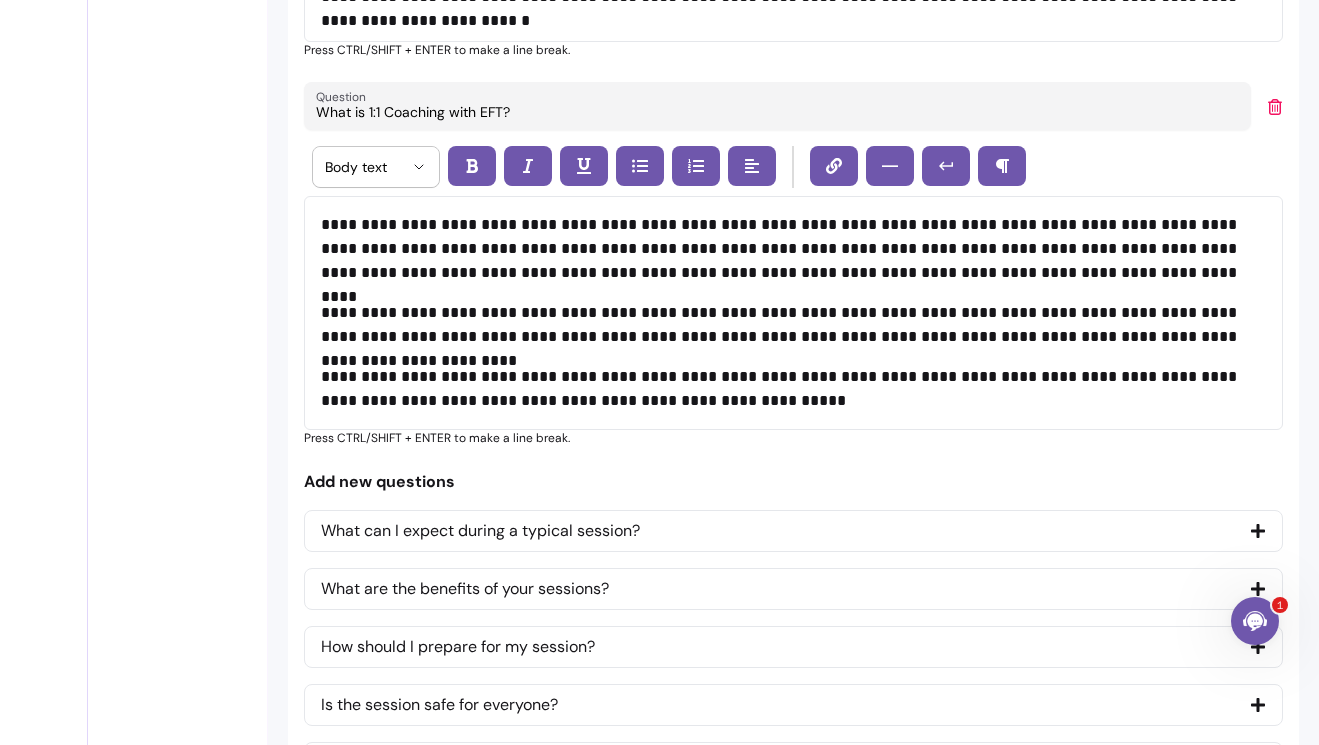 click 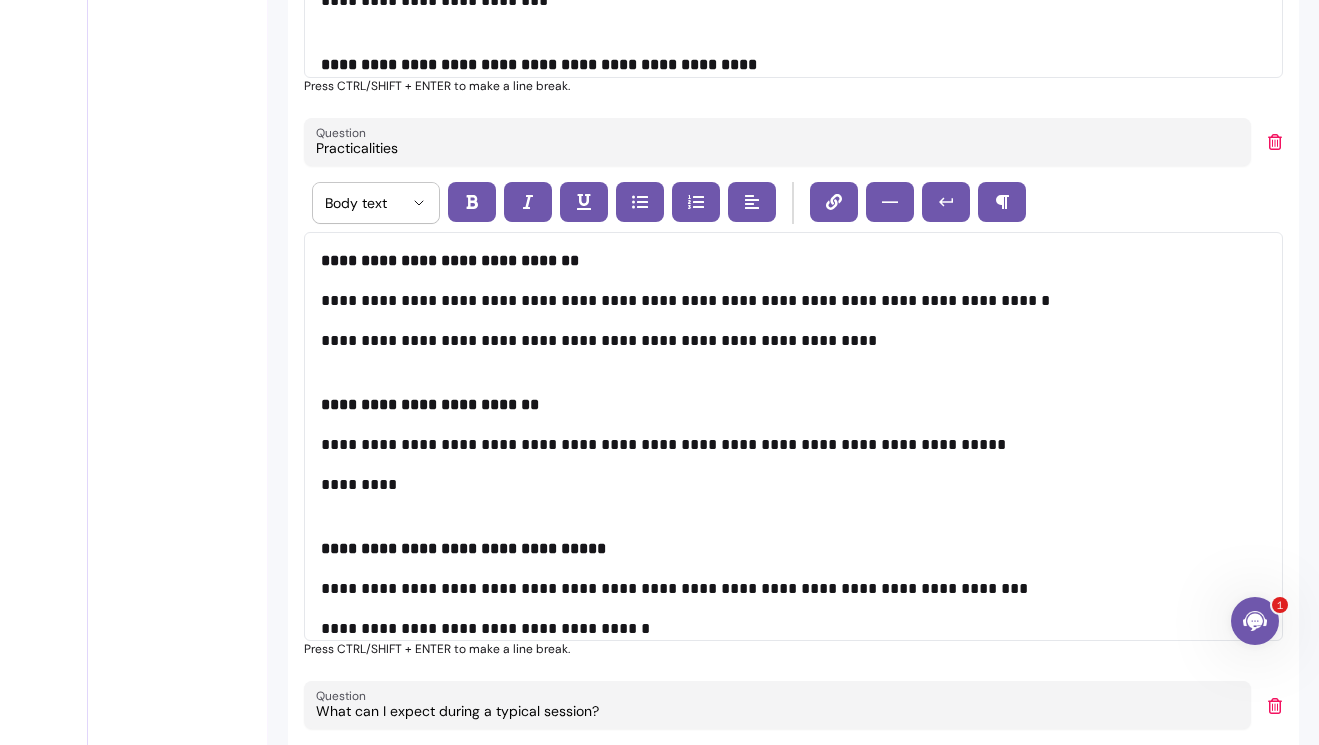 scroll, scrollTop: 3474, scrollLeft: 0, axis: vertical 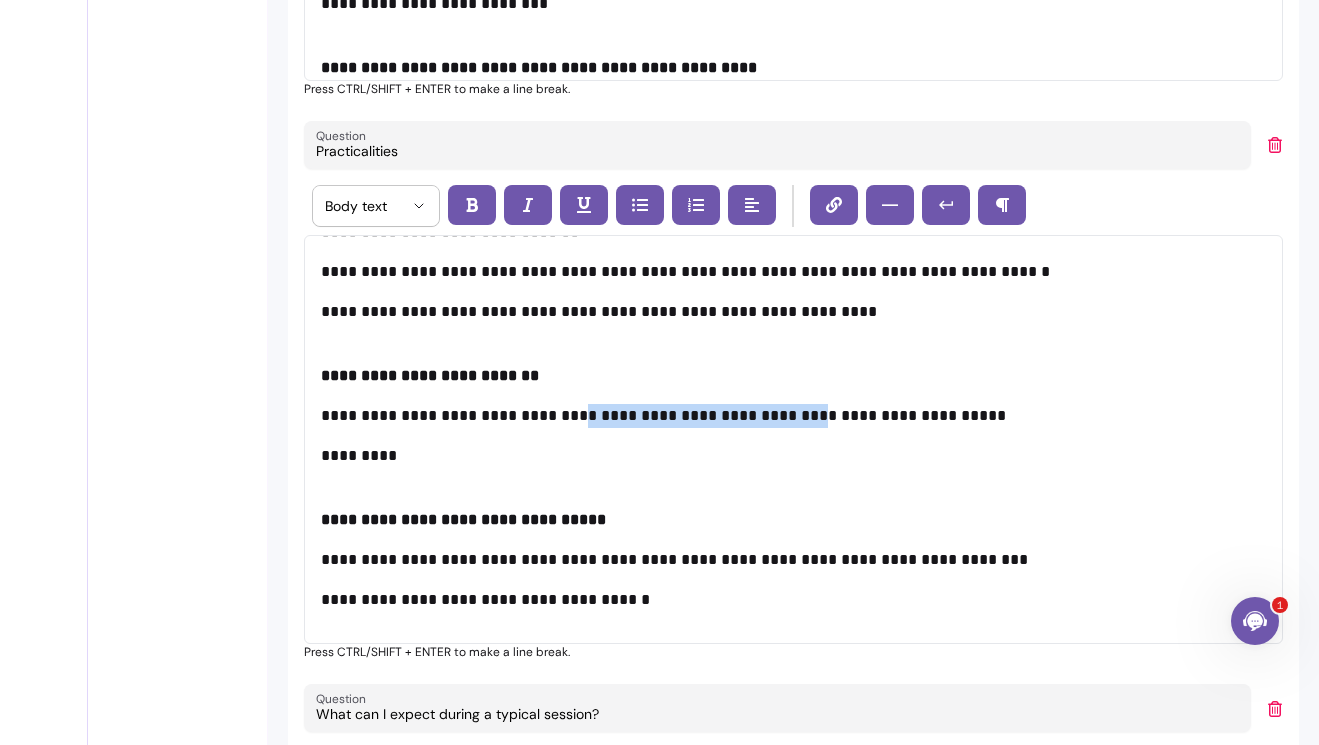 drag, startPoint x: 565, startPoint y: 414, endPoint x: 793, endPoint y: 424, distance: 228.2192 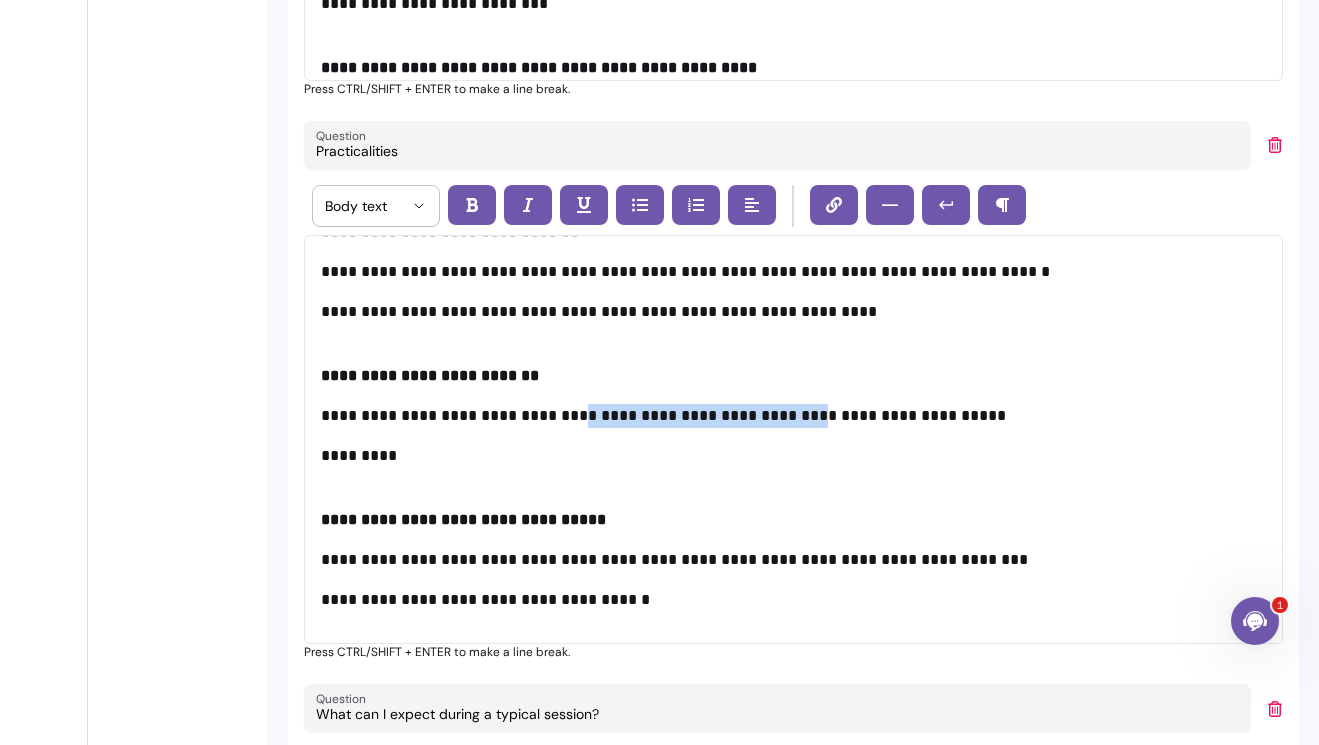 click on "**********" at bounding box center [793, 416] 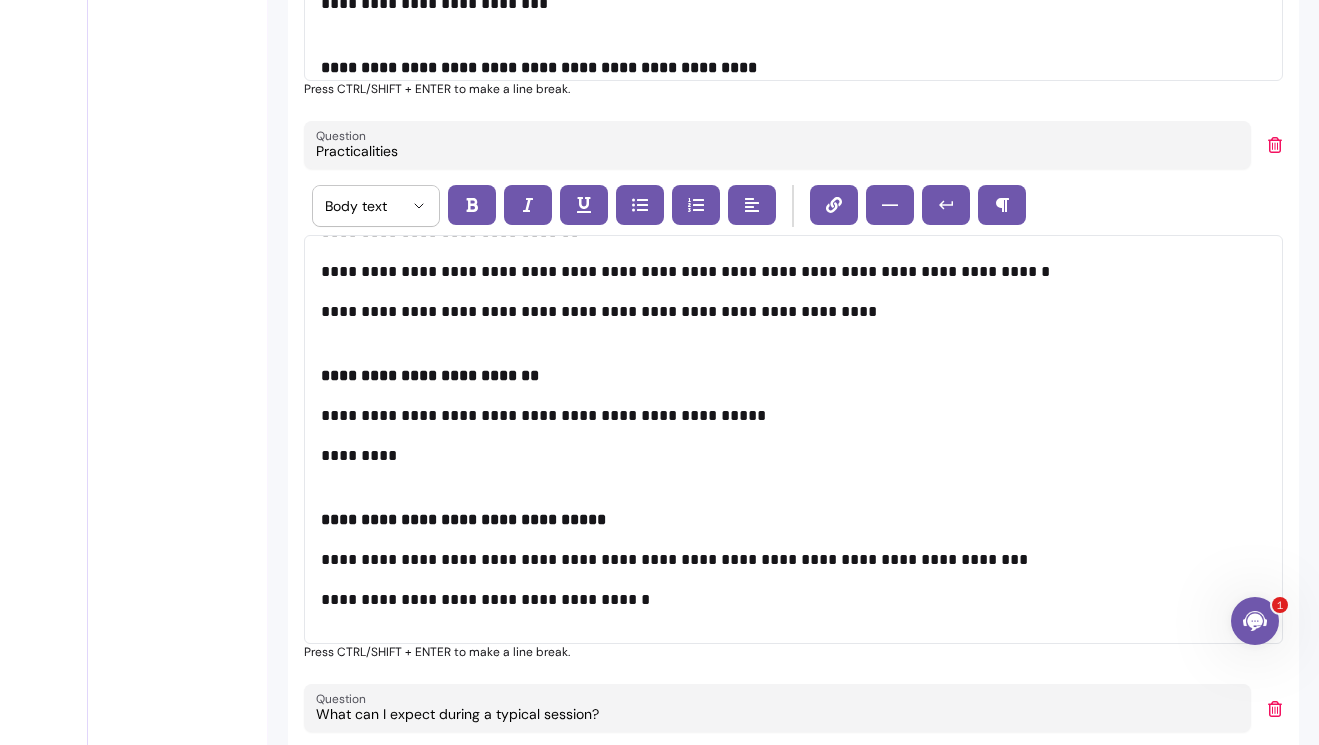 type 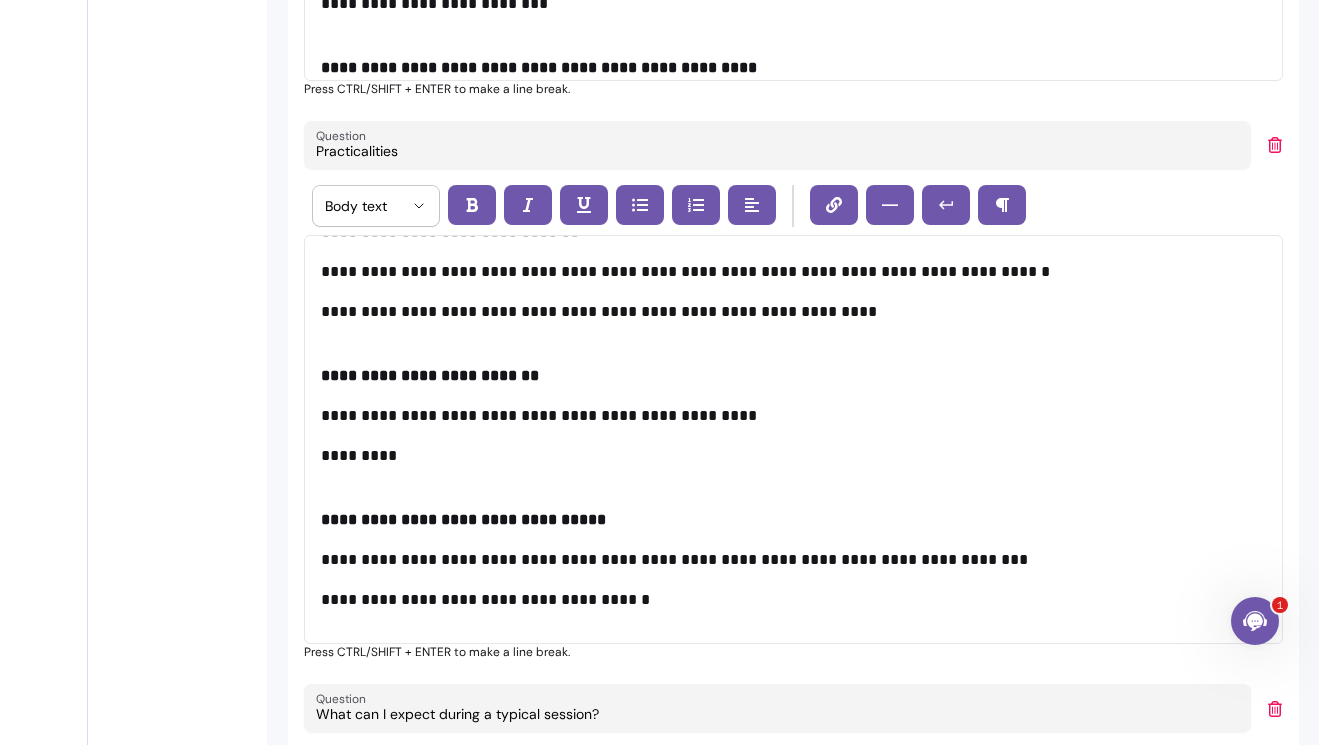 click on "**********" at bounding box center [793, 416] 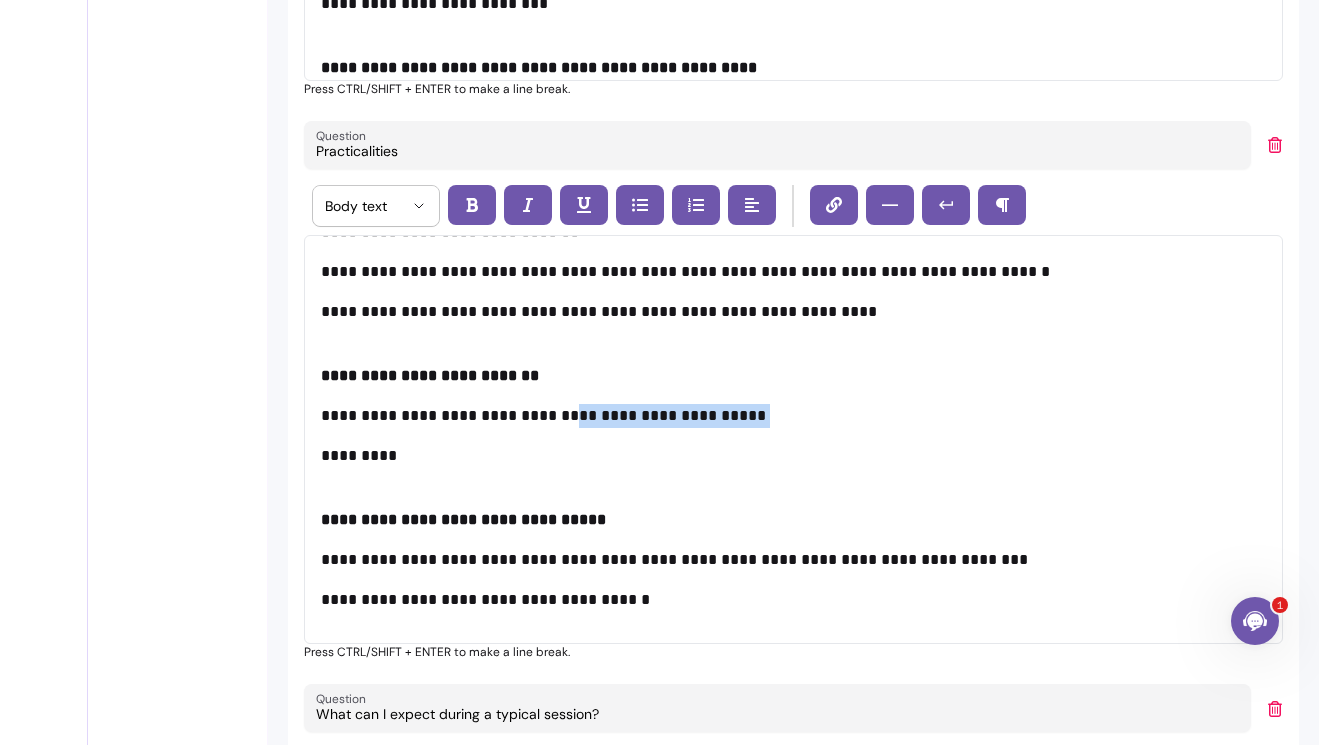 drag, startPoint x: 559, startPoint y: 416, endPoint x: 565, endPoint y: 435, distance: 19.924858 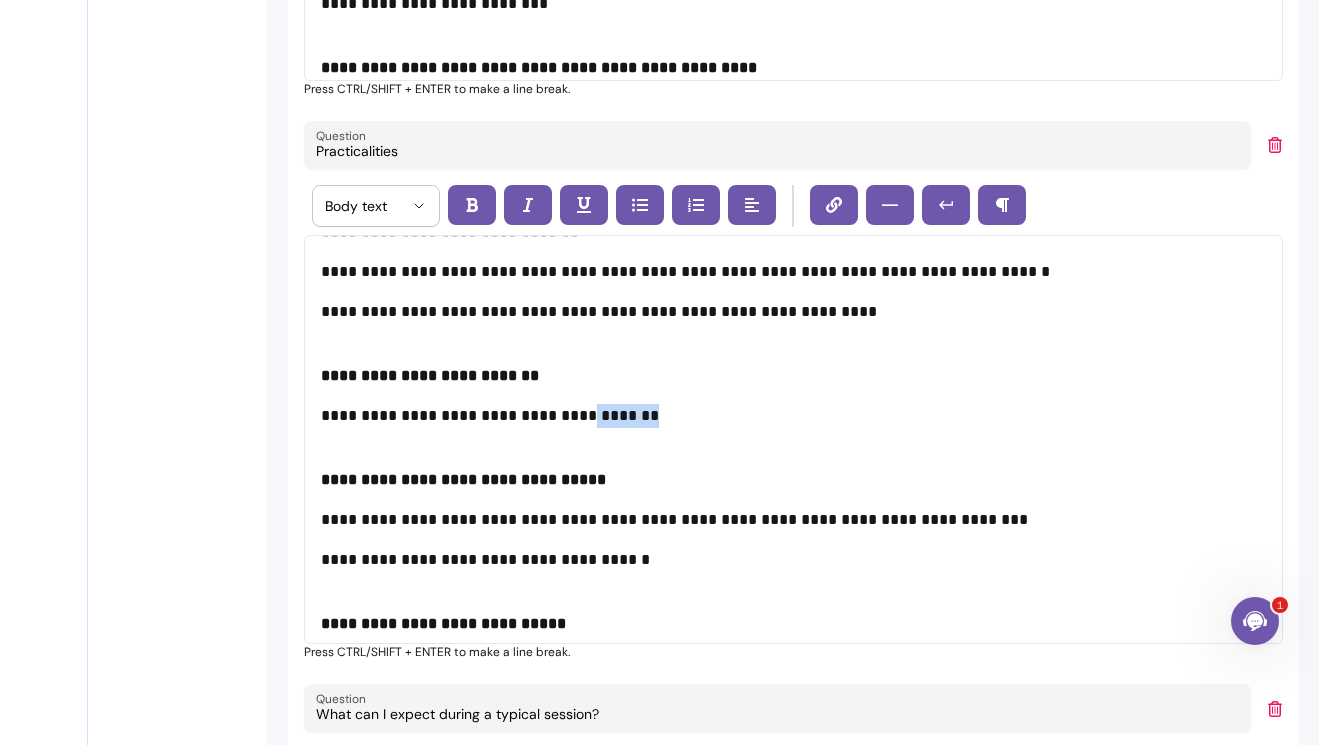 drag, startPoint x: 670, startPoint y: 417, endPoint x: 569, endPoint y: 421, distance: 101.07918 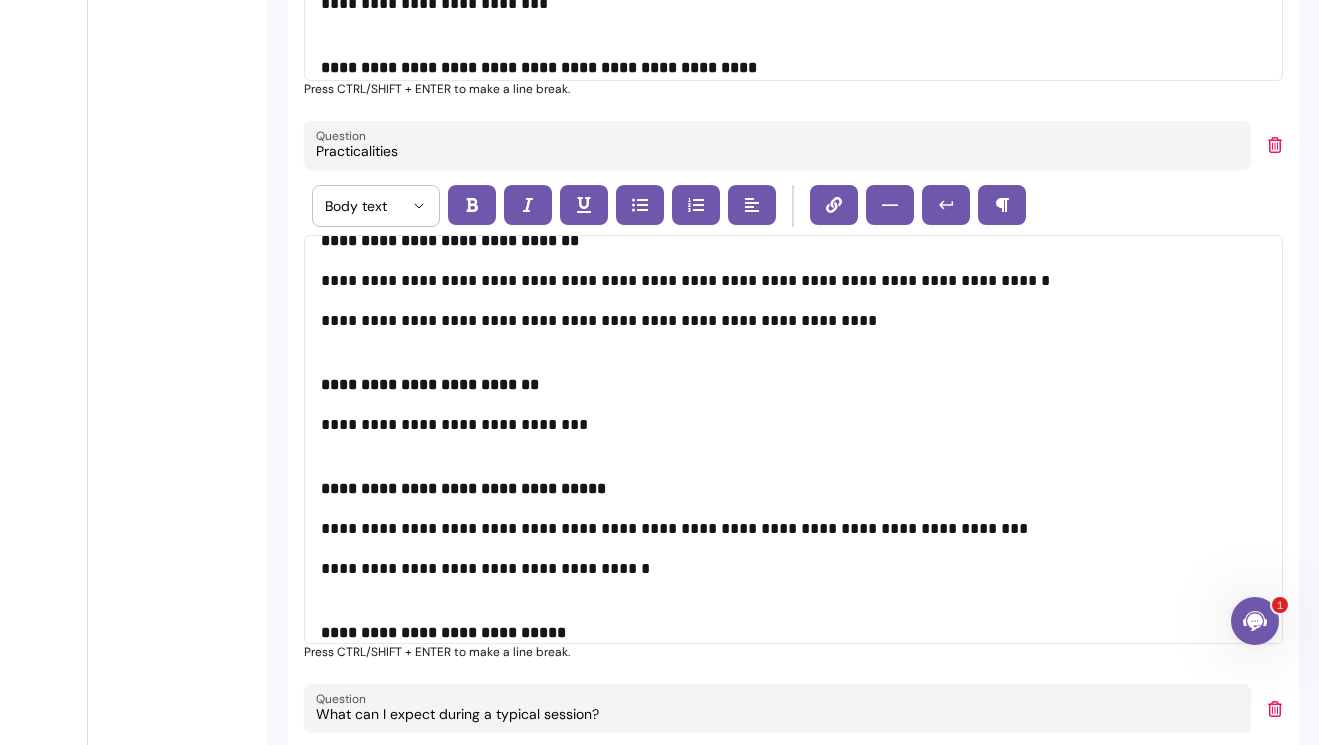 scroll, scrollTop: 0, scrollLeft: 0, axis: both 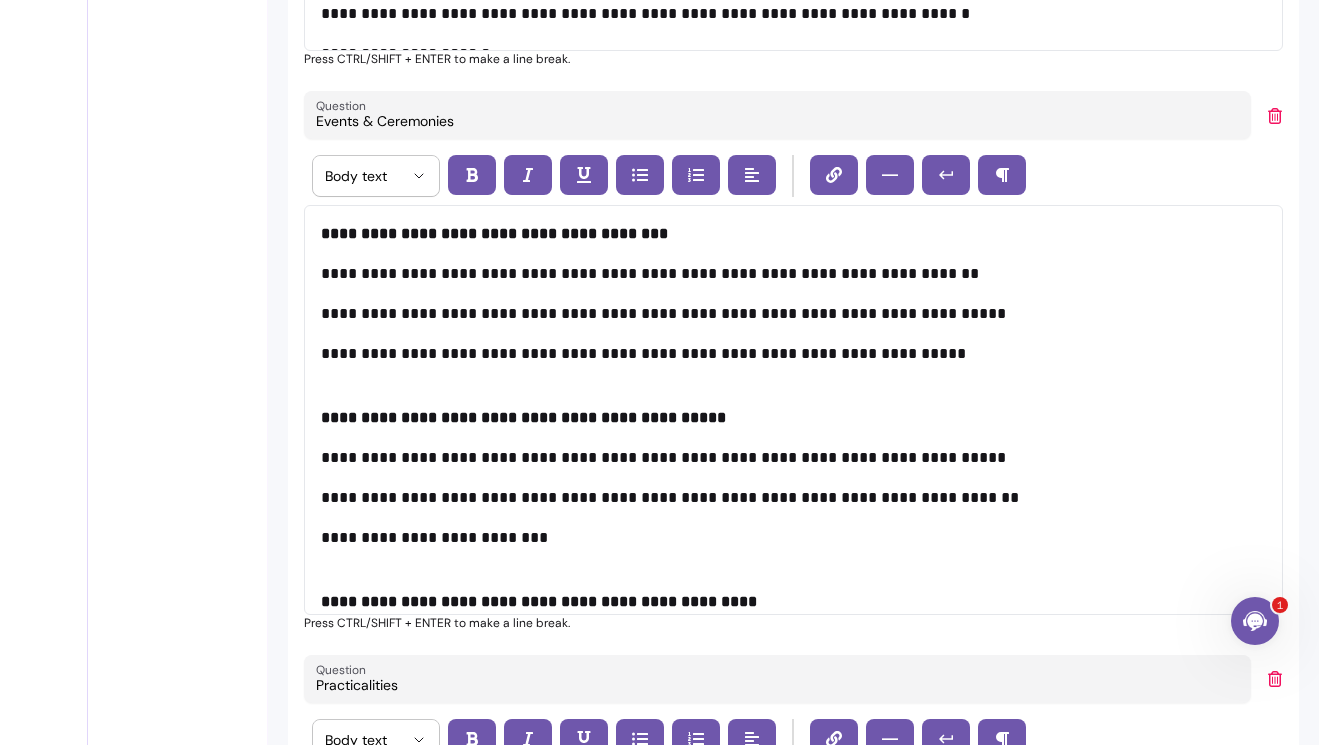 click on "**********" at bounding box center (793, 274) 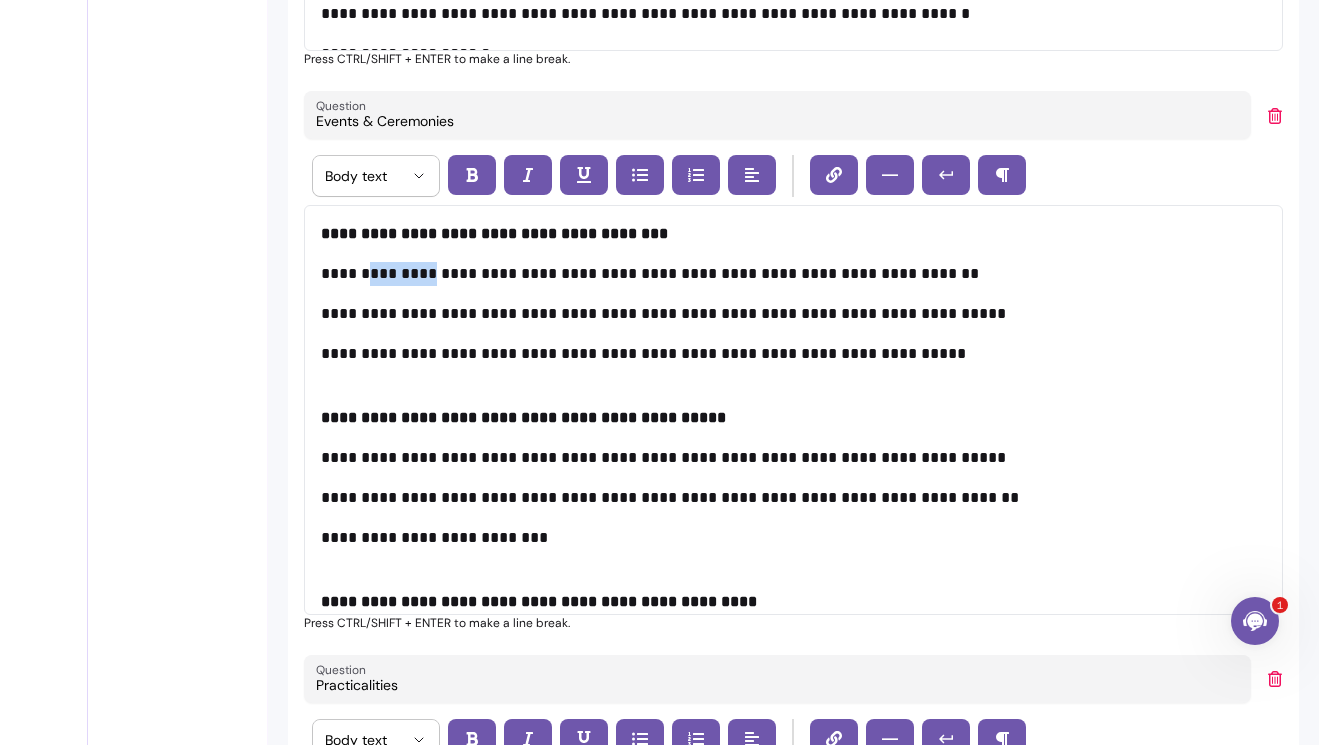 click on "**********" at bounding box center [793, 274] 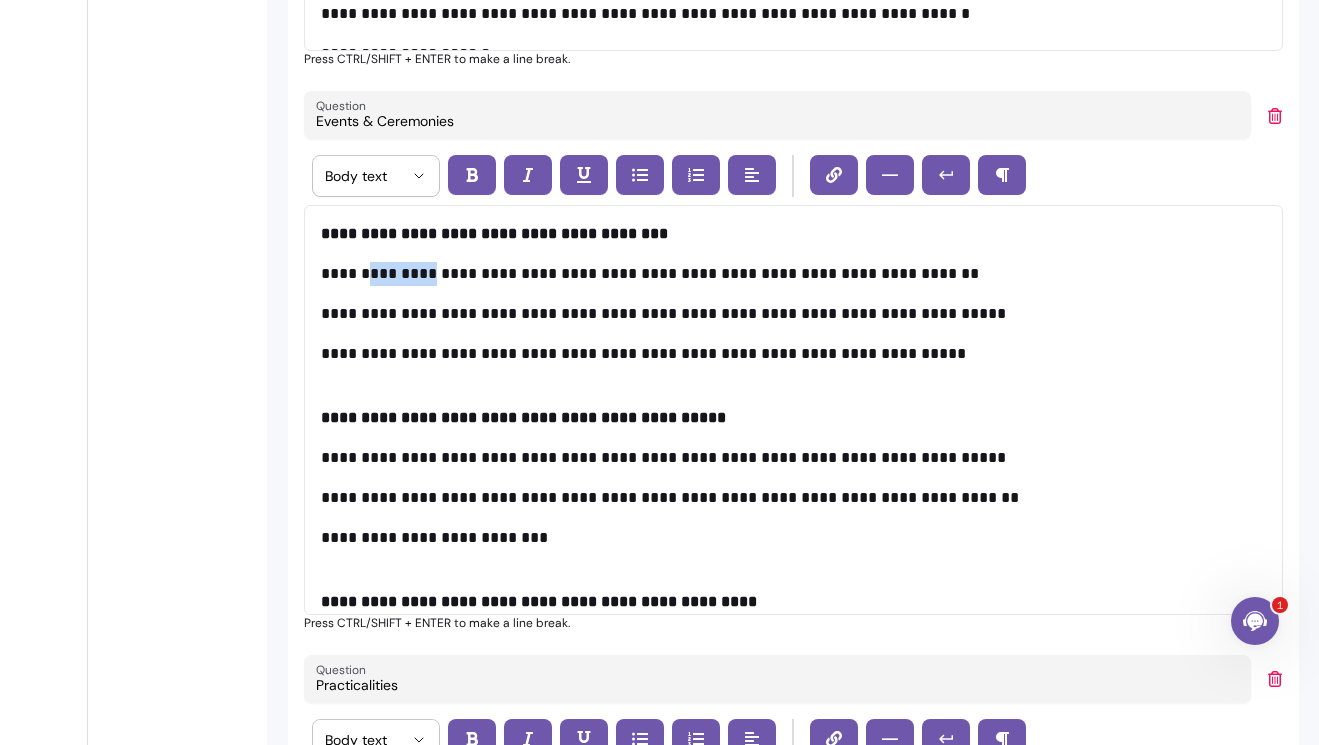 type 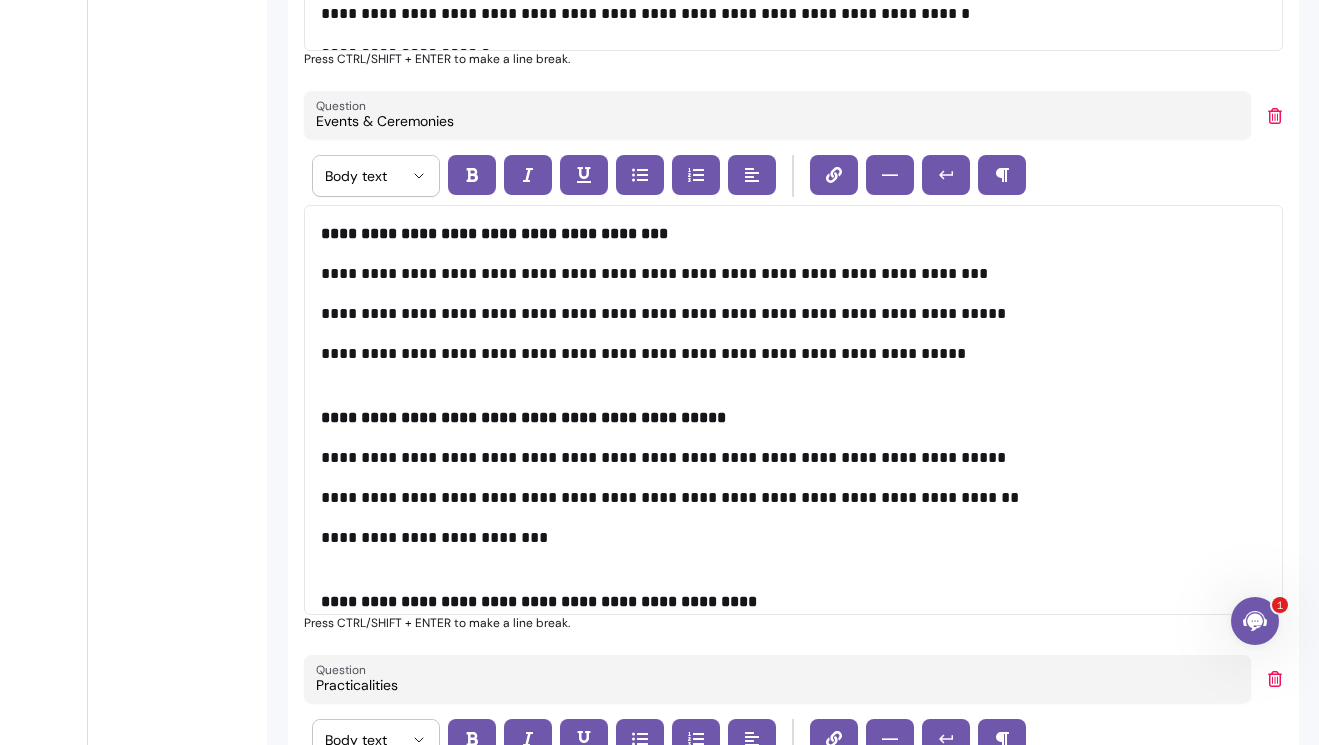 click on "**********" at bounding box center [793, 274] 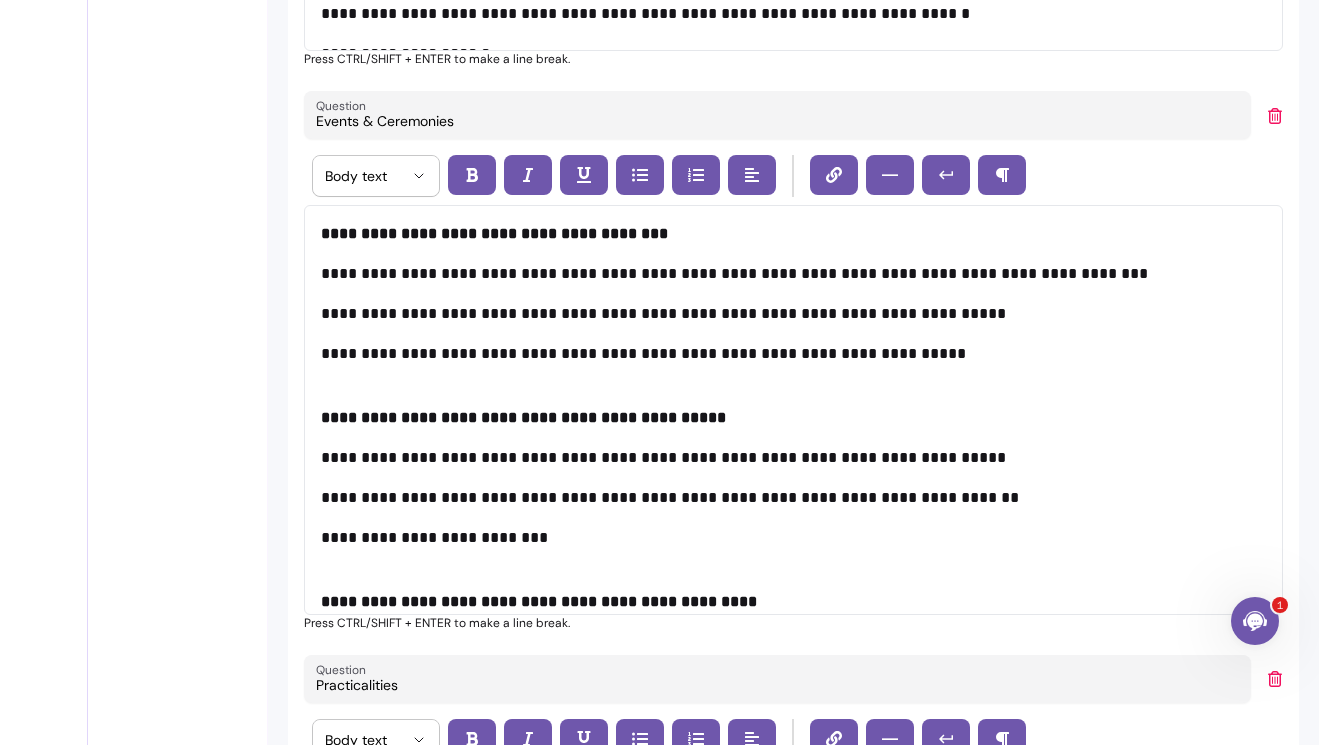 click on "**********" at bounding box center [793, 274] 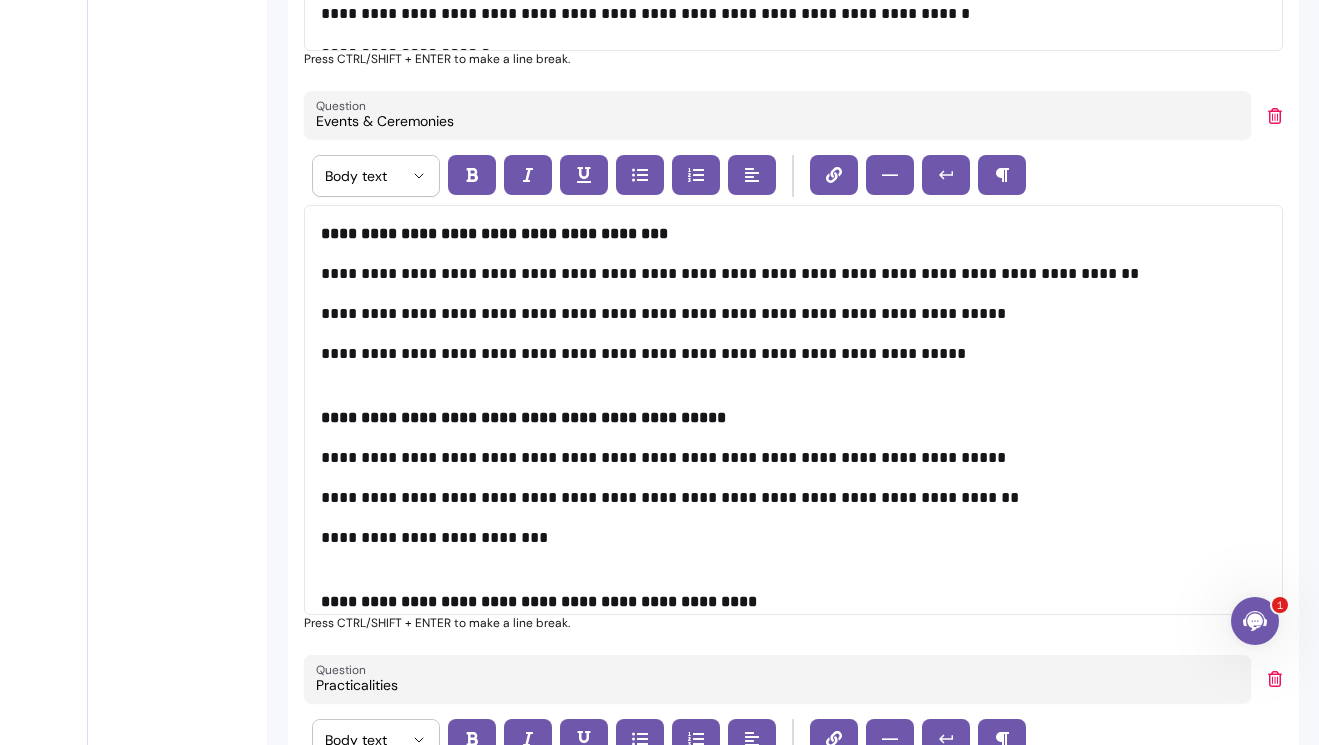 click on "**********" at bounding box center (793, 274) 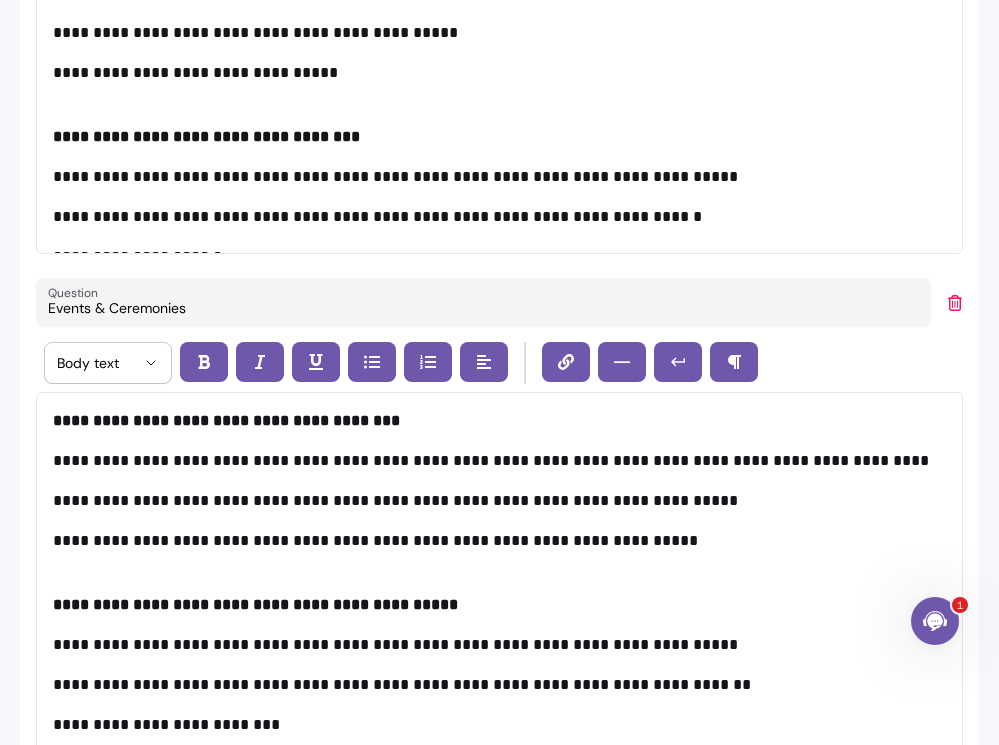 scroll, scrollTop: 2665, scrollLeft: 0, axis: vertical 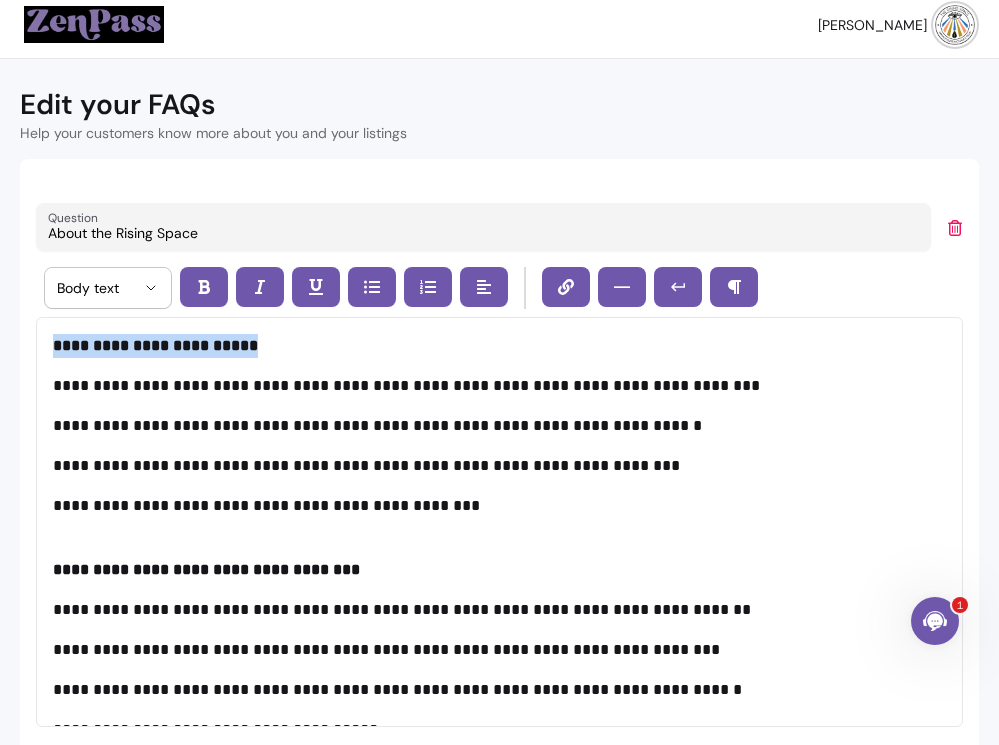 drag, startPoint x: 268, startPoint y: 350, endPoint x: 21, endPoint y: 352, distance: 247.0081 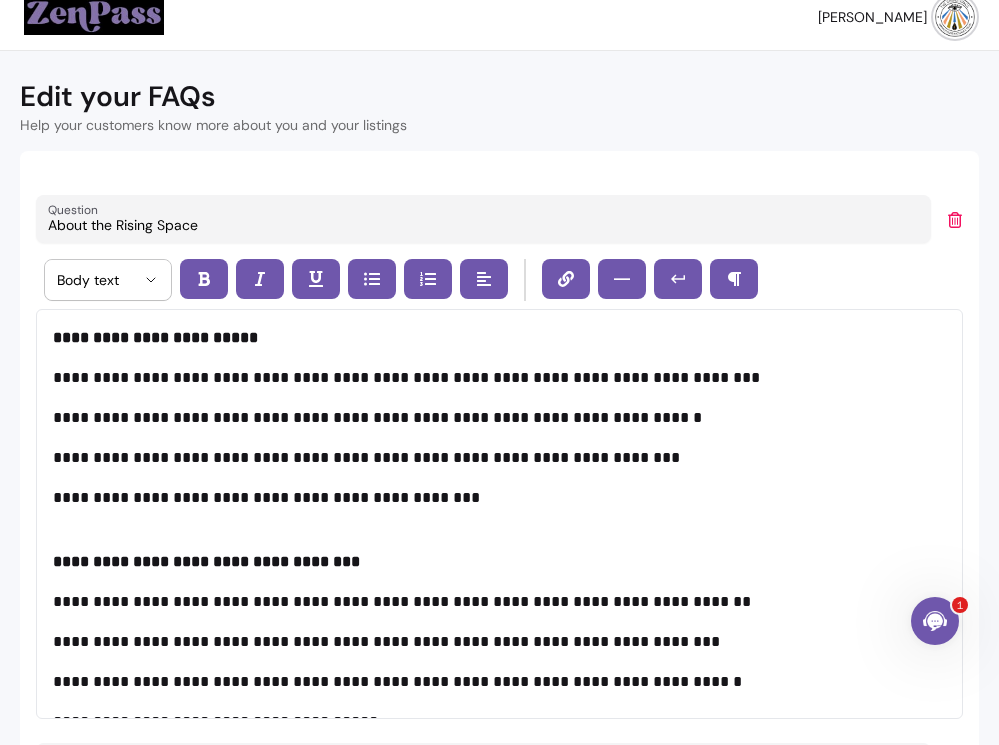 scroll, scrollTop: 18, scrollLeft: 0, axis: vertical 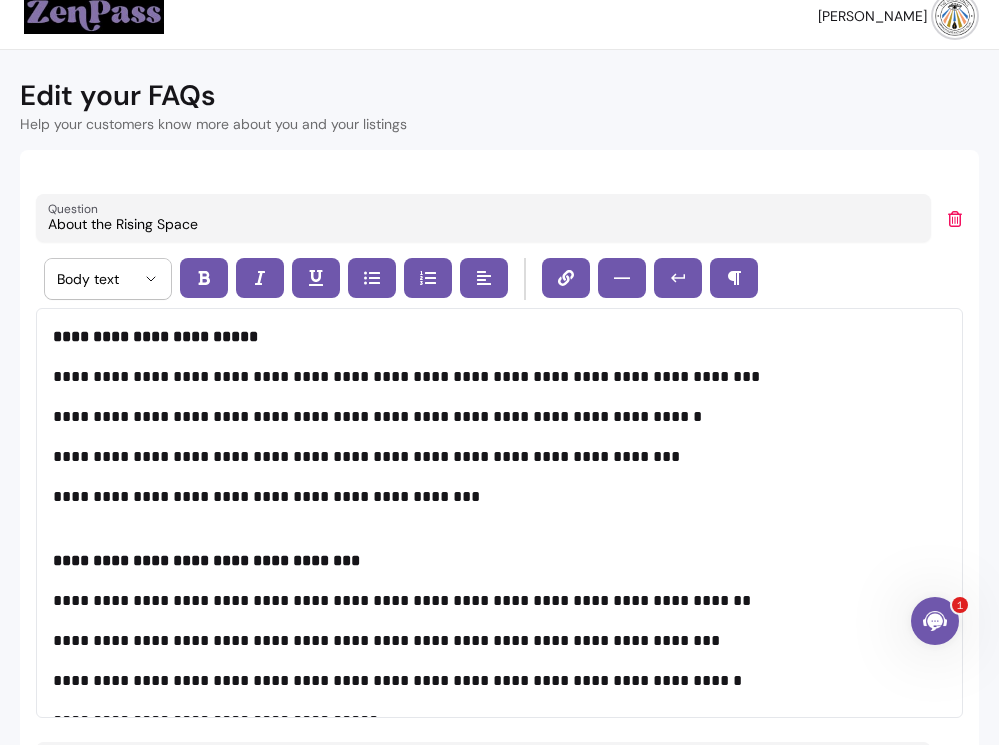 copy 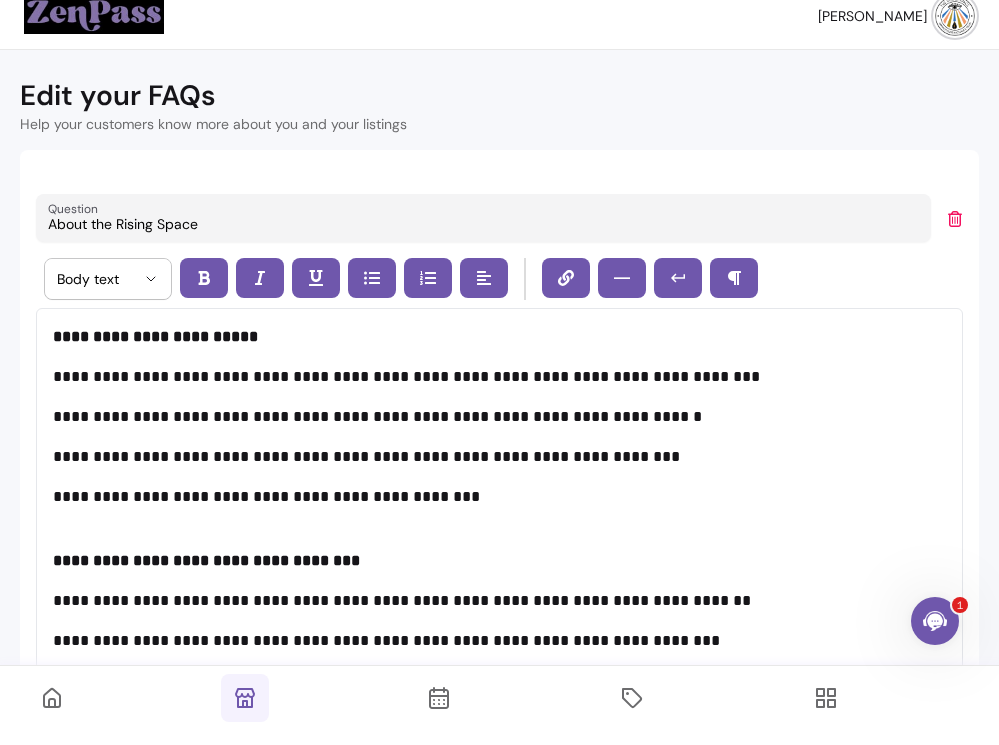 drag, startPoint x: 133, startPoint y: 221, endPoint x: -2, endPoint y: 216, distance: 135.09256 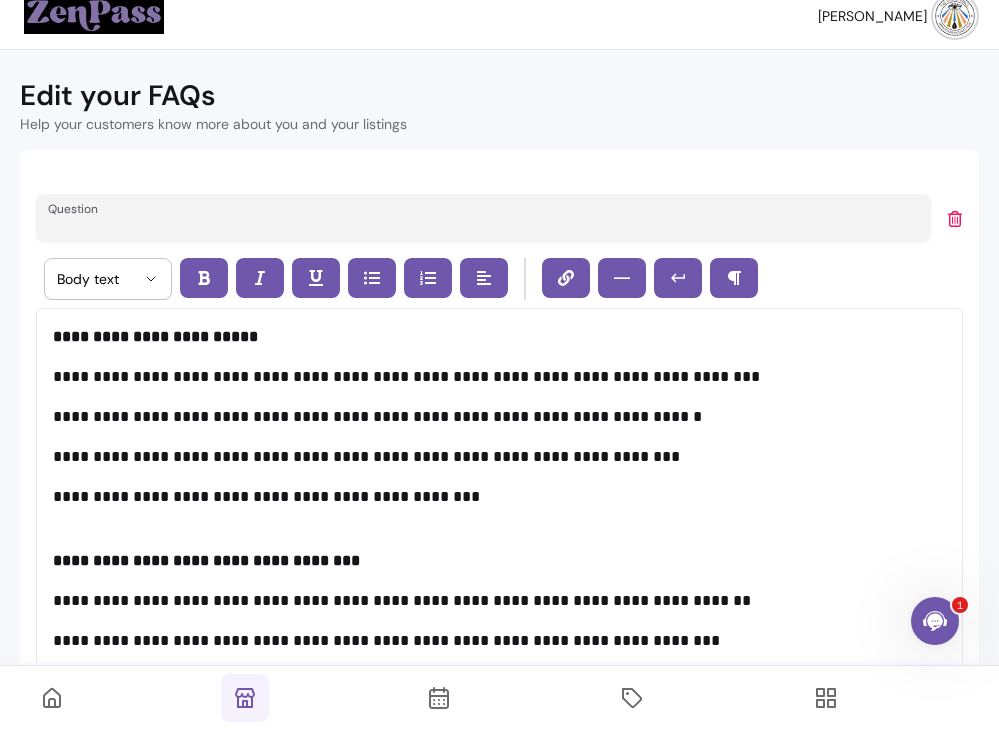 paste 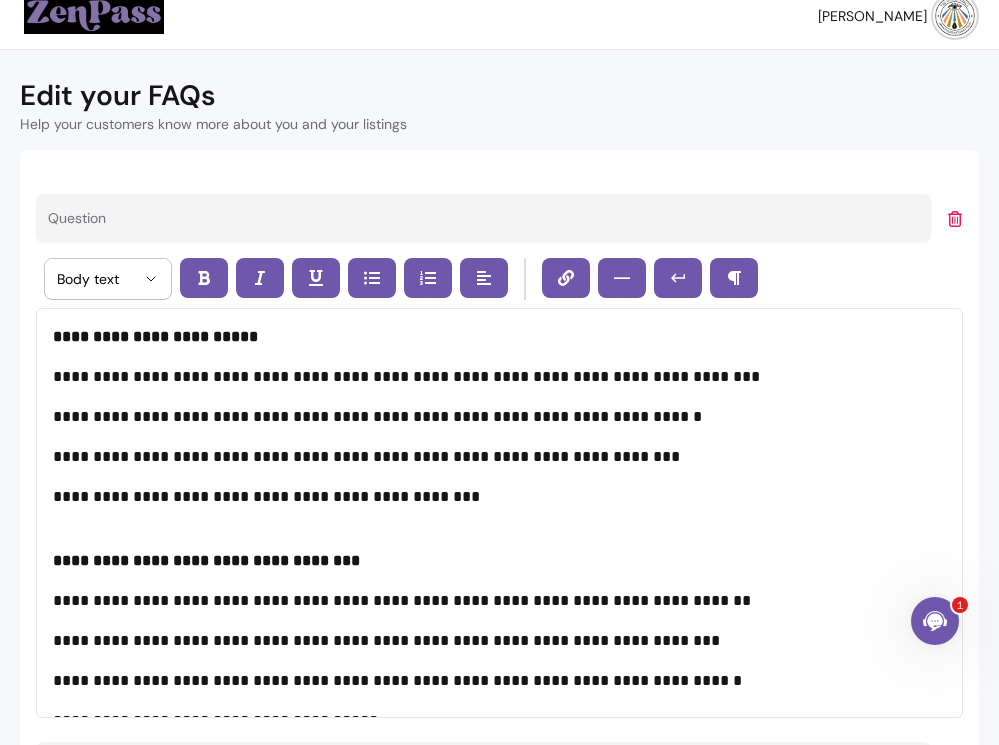click on "**********" at bounding box center (155, 336) 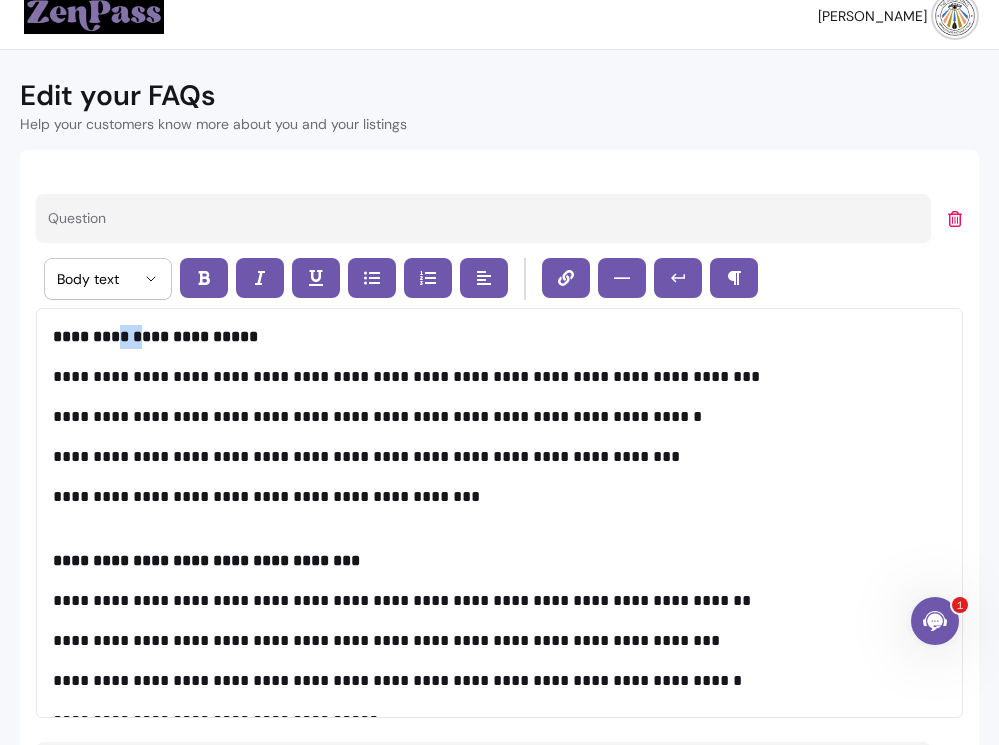 click on "**********" at bounding box center [155, 336] 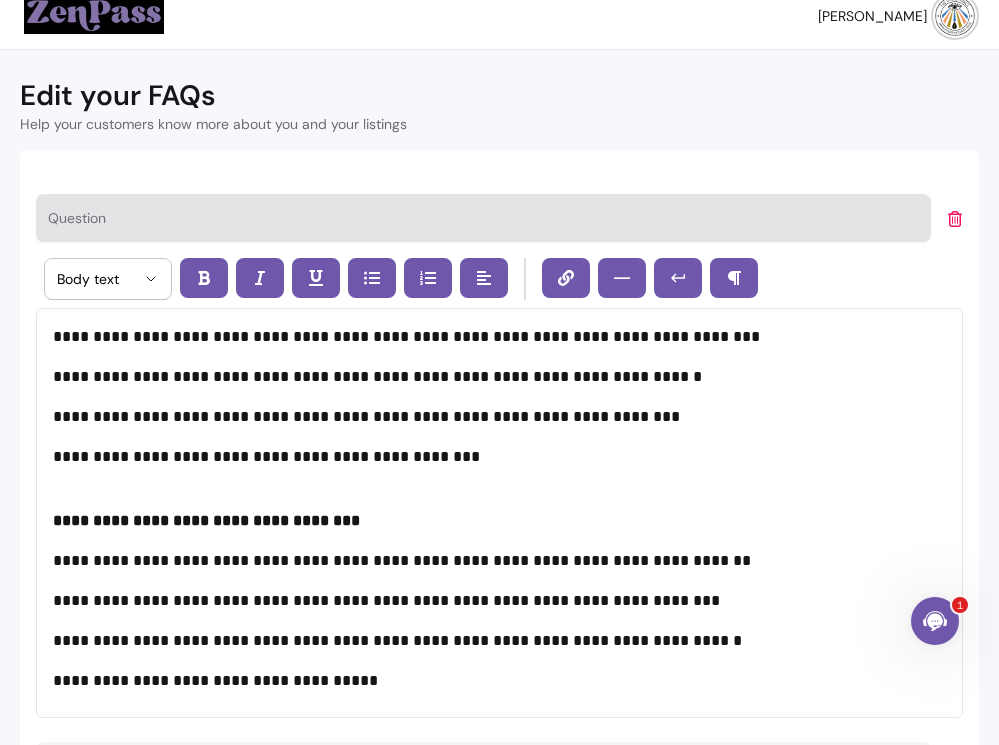 click on "Question" at bounding box center (483, 224) 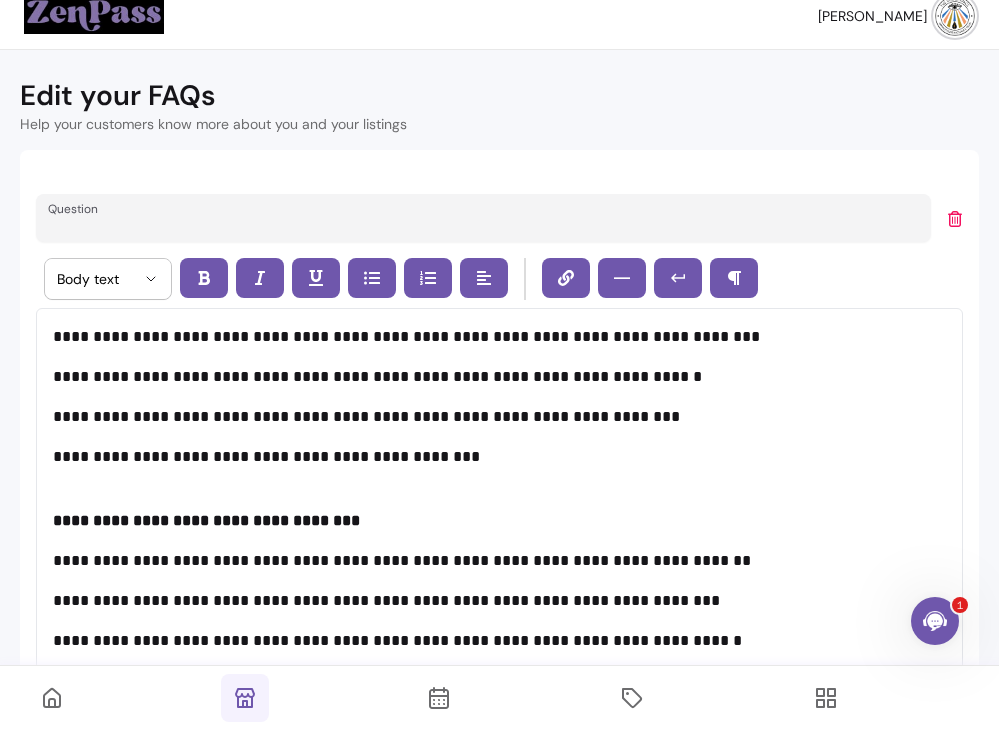 paste on "What is The Rising Space?" 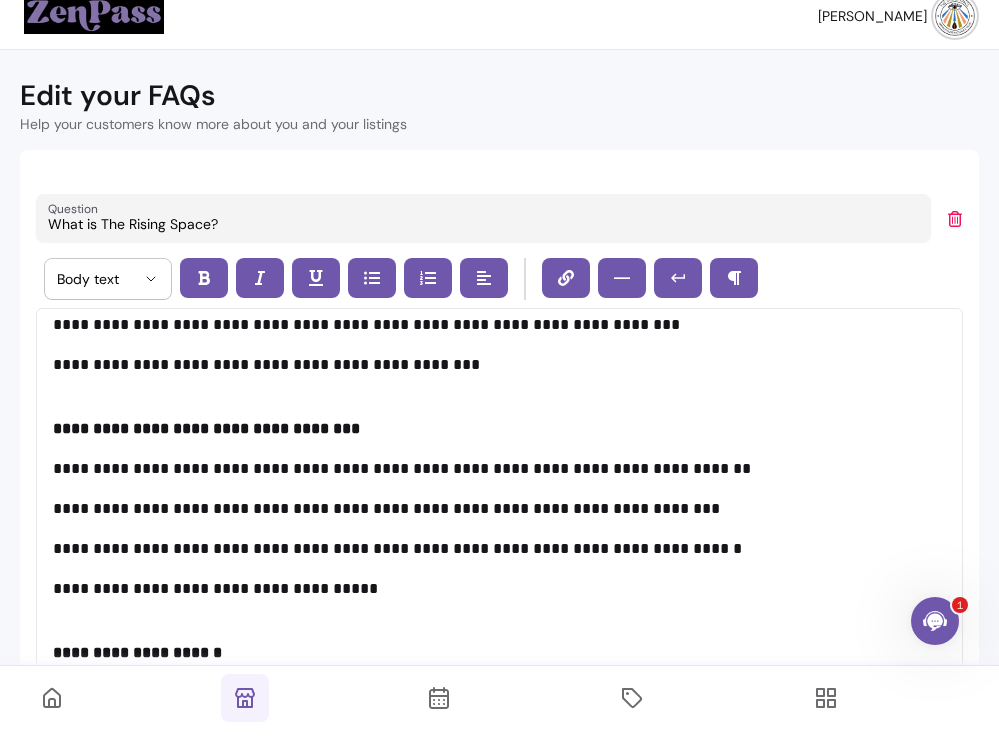 scroll, scrollTop: 97, scrollLeft: 0, axis: vertical 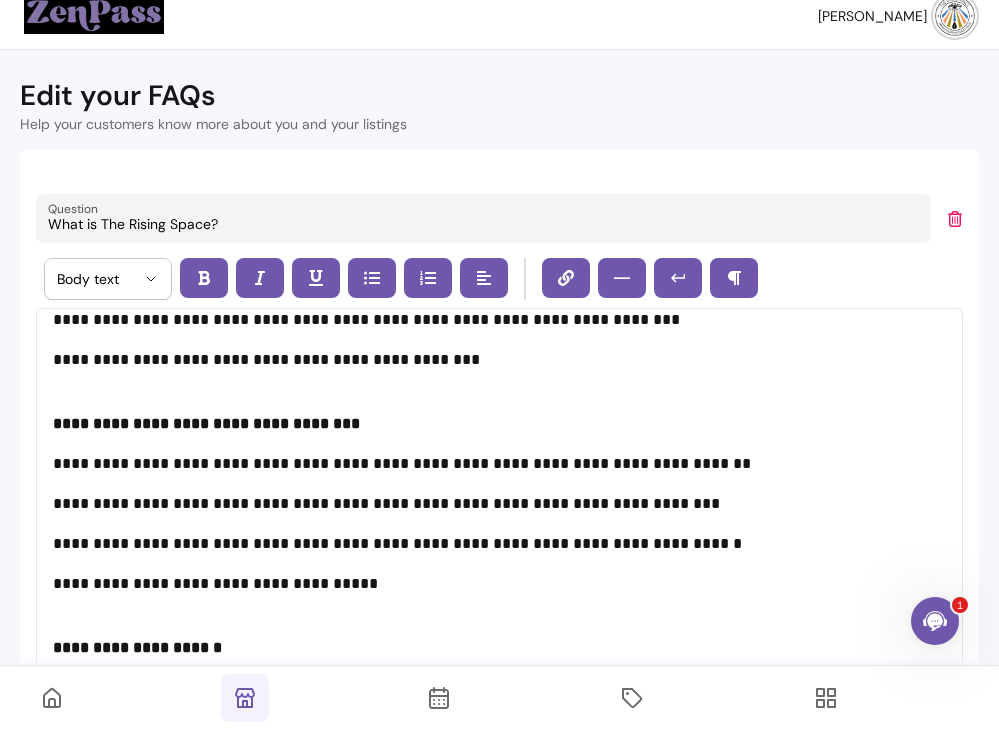 type on "What is The Rising Space?" 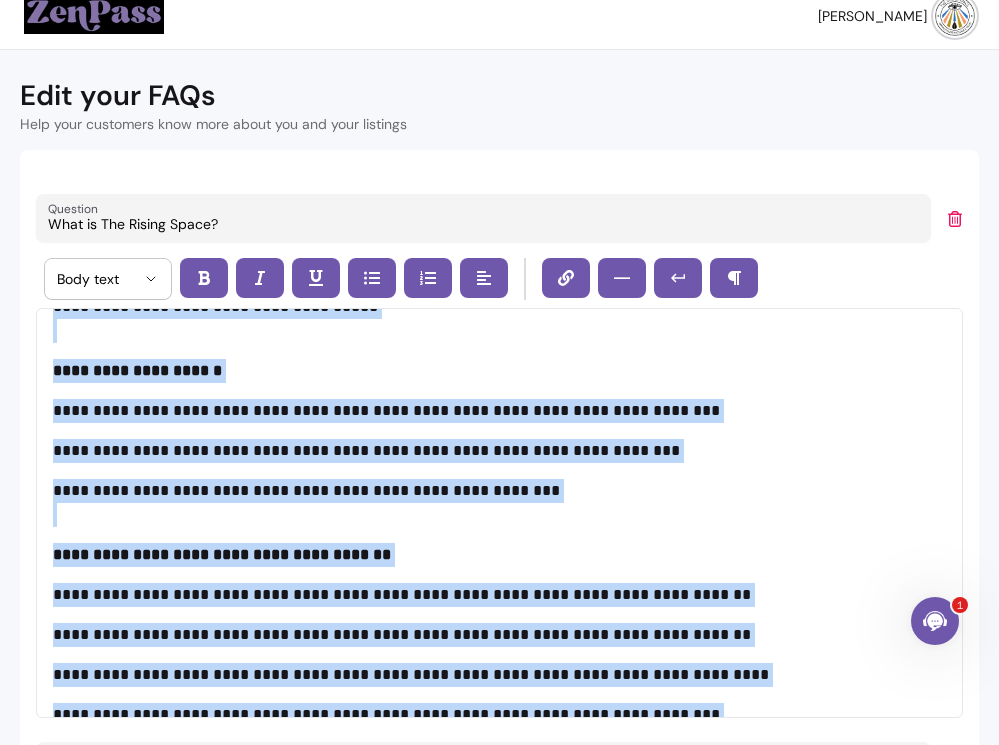 scroll, scrollTop: 440, scrollLeft: 0, axis: vertical 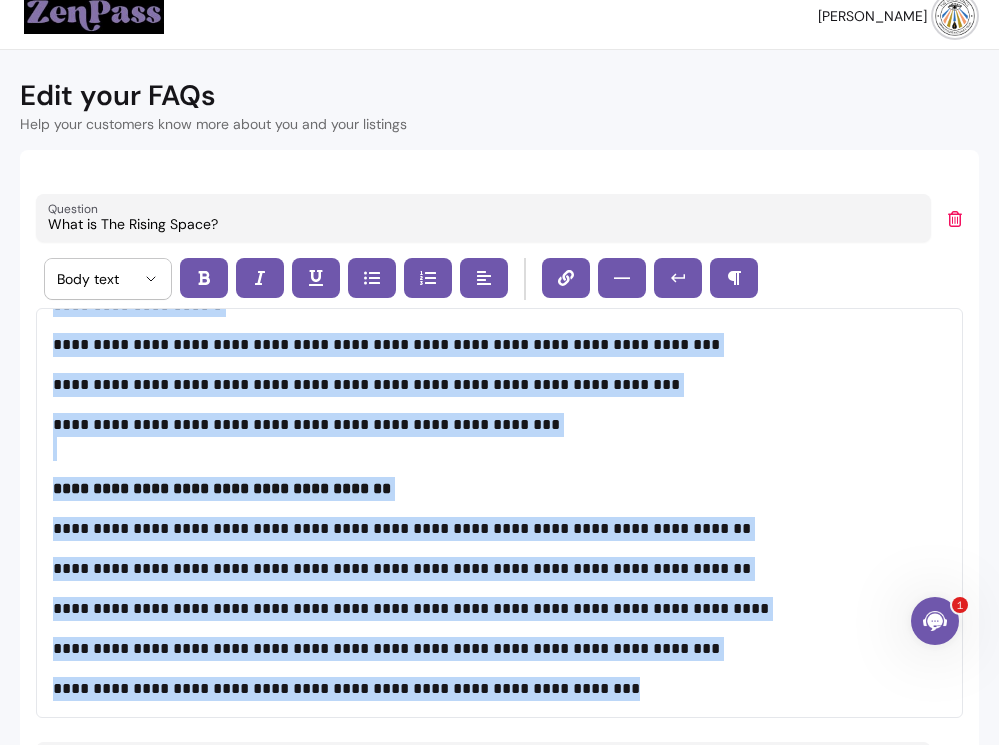 drag, startPoint x: 59, startPoint y: 421, endPoint x: 420, endPoint y: 718, distance: 467.47192 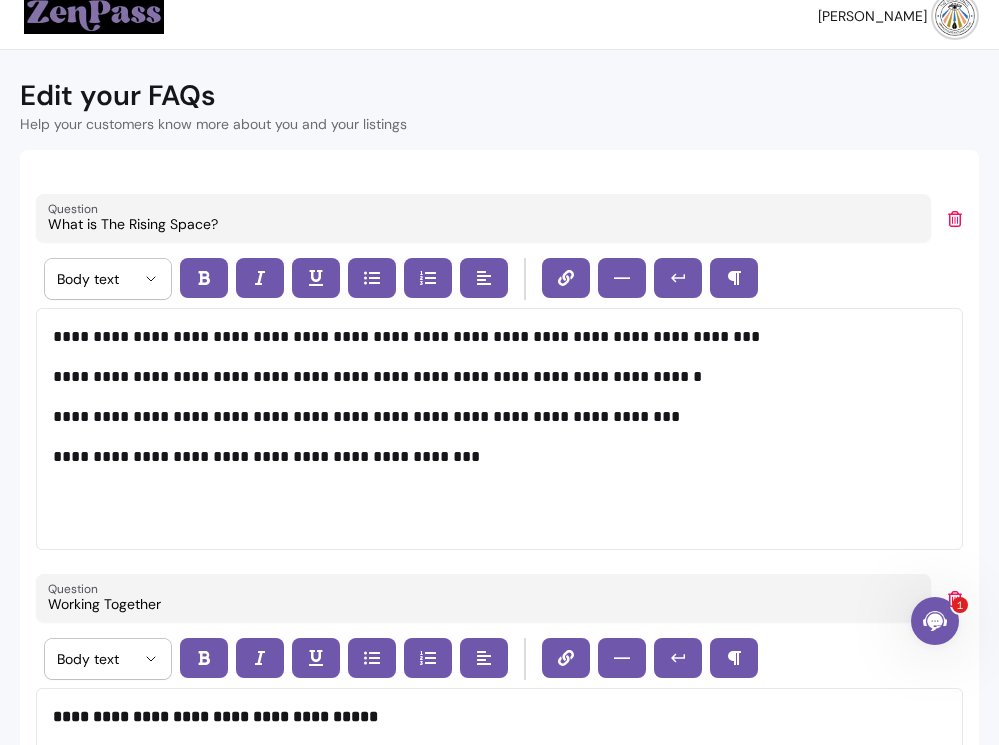 scroll, scrollTop: 0, scrollLeft: 0, axis: both 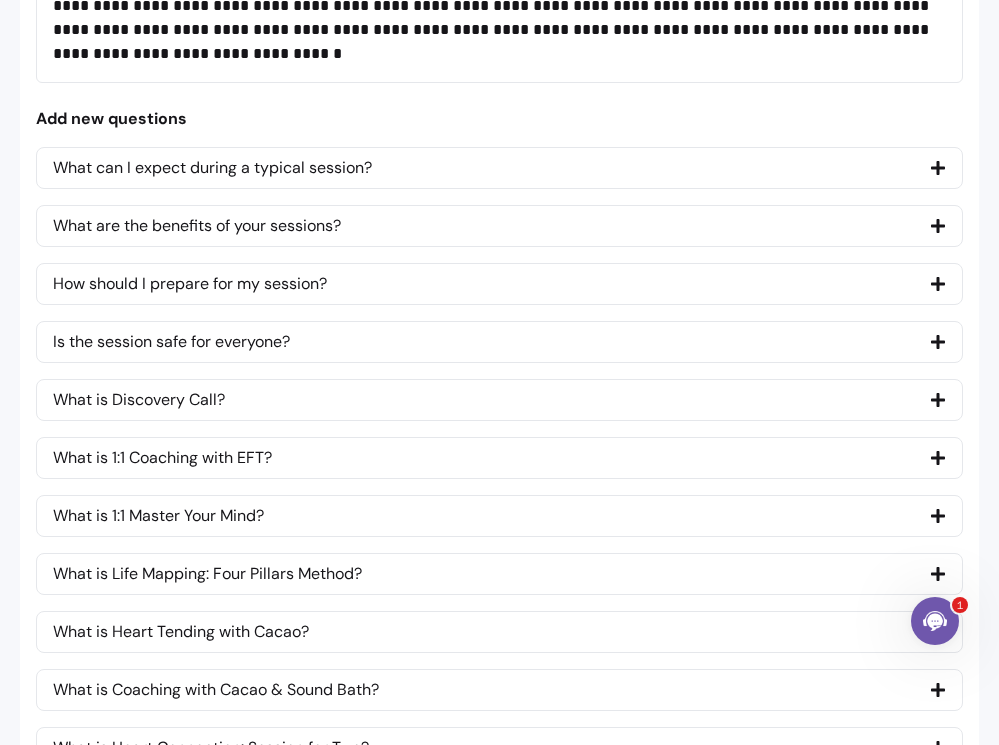 click on "What can I expect during a typical session?" at bounding box center [212, 168] 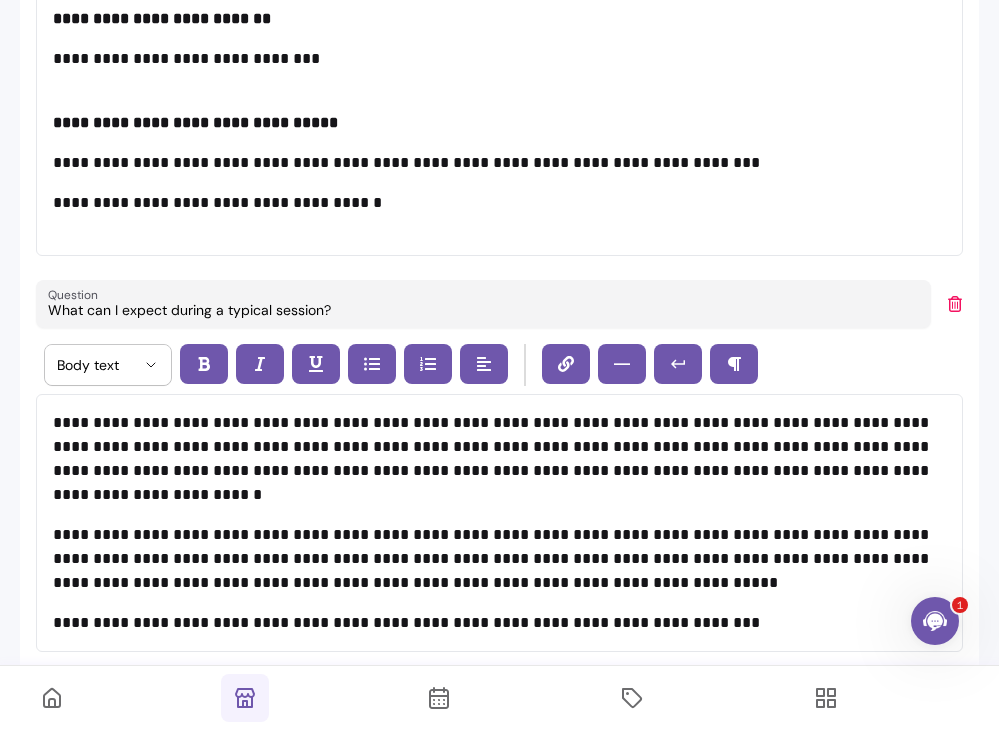 scroll, scrollTop: 3552, scrollLeft: 0, axis: vertical 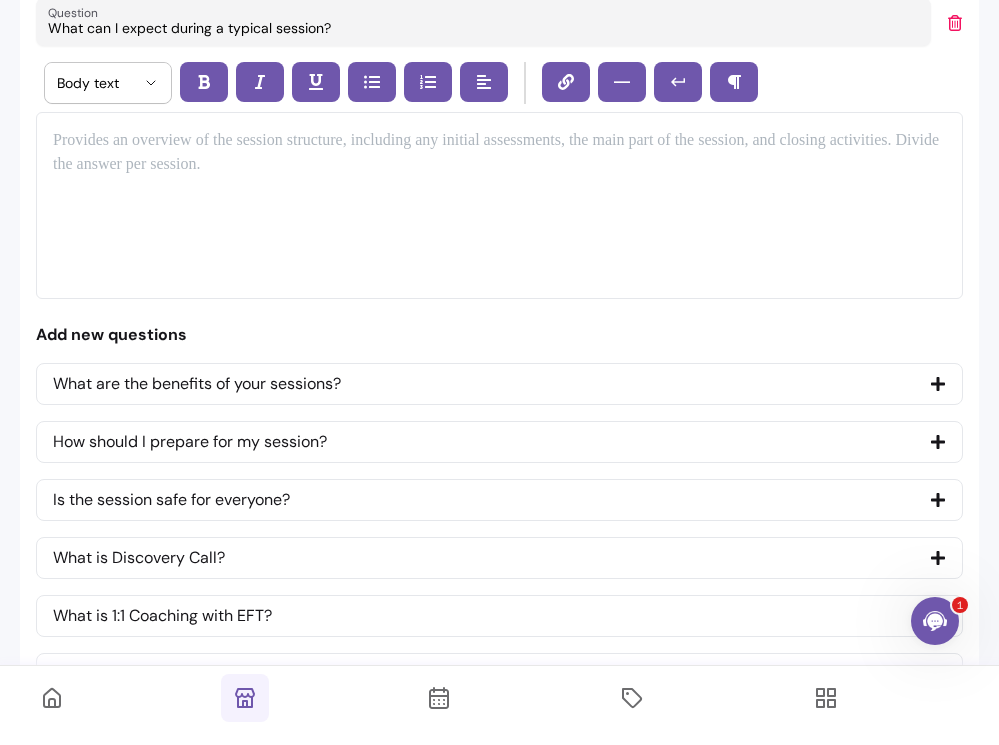 click at bounding box center [499, 205] 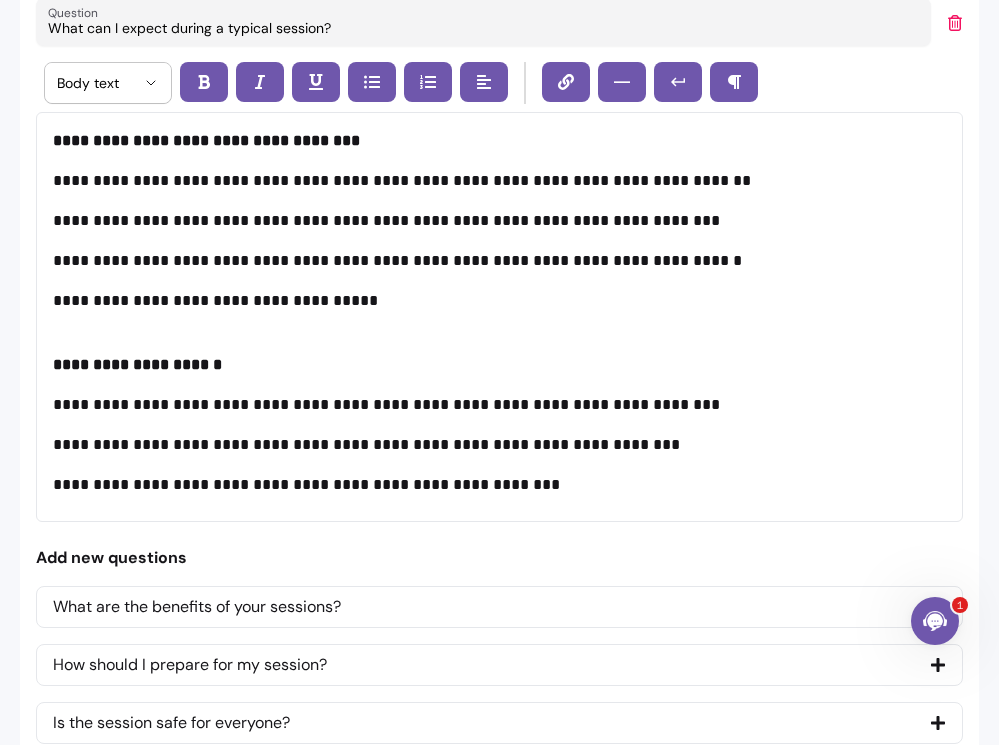 scroll, scrollTop: 6032, scrollLeft: 0, axis: vertical 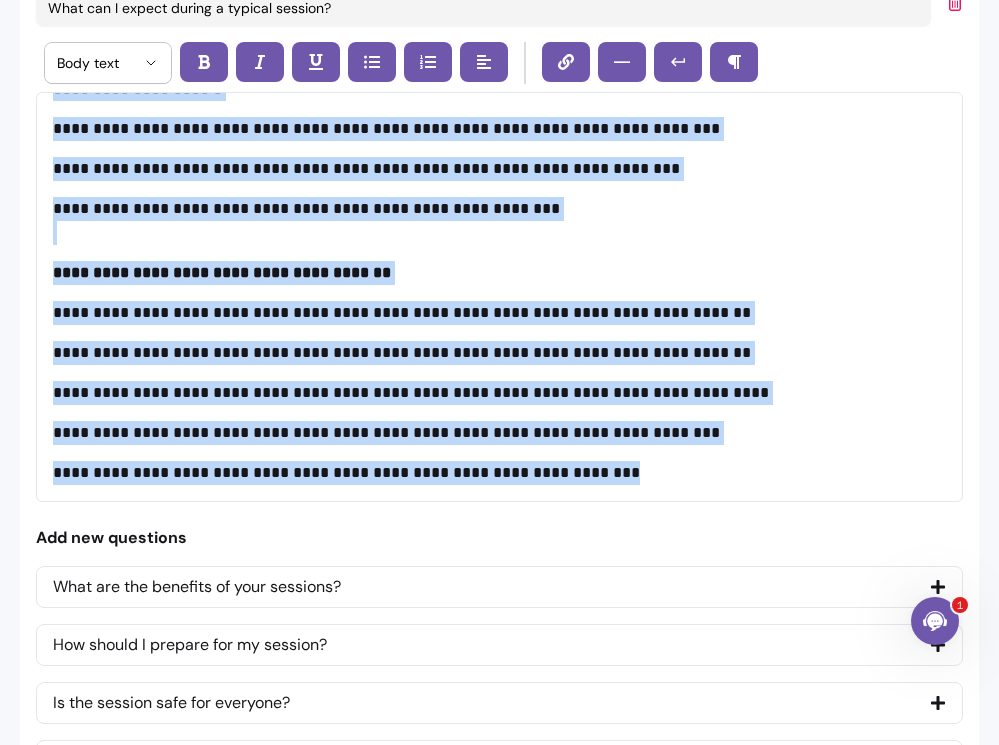 drag, startPoint x: 55, startPoint y: 342, endPoint x: 354, endPoint y: 596, distance: 392.32257 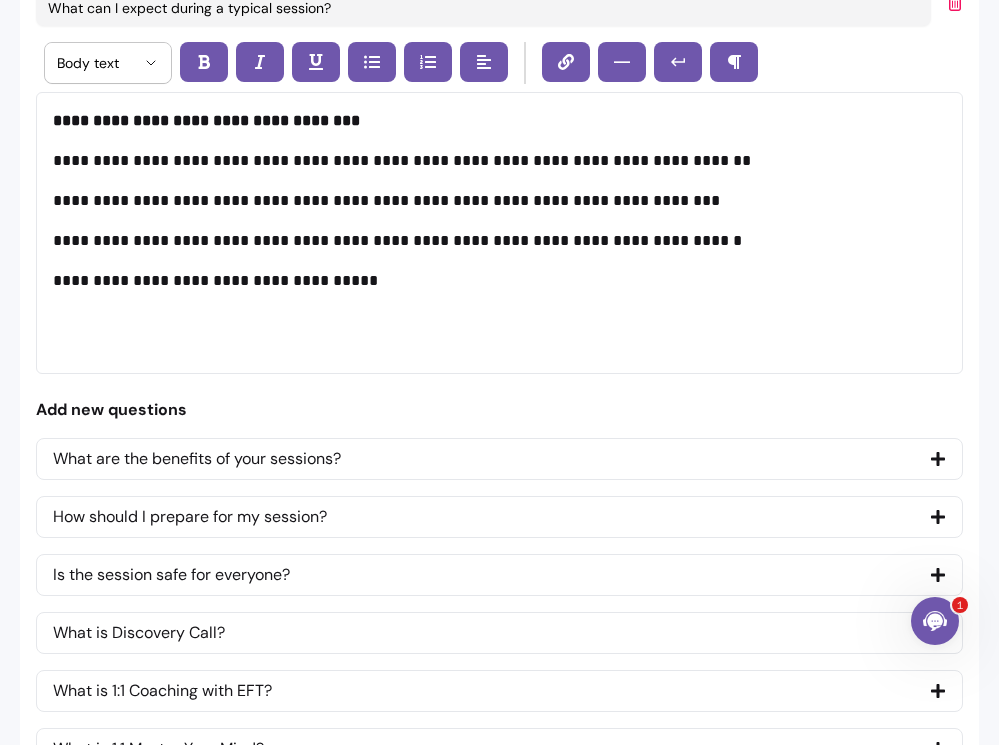 scroll, scrollTop: 0, scrollLeft: 0, axis: both 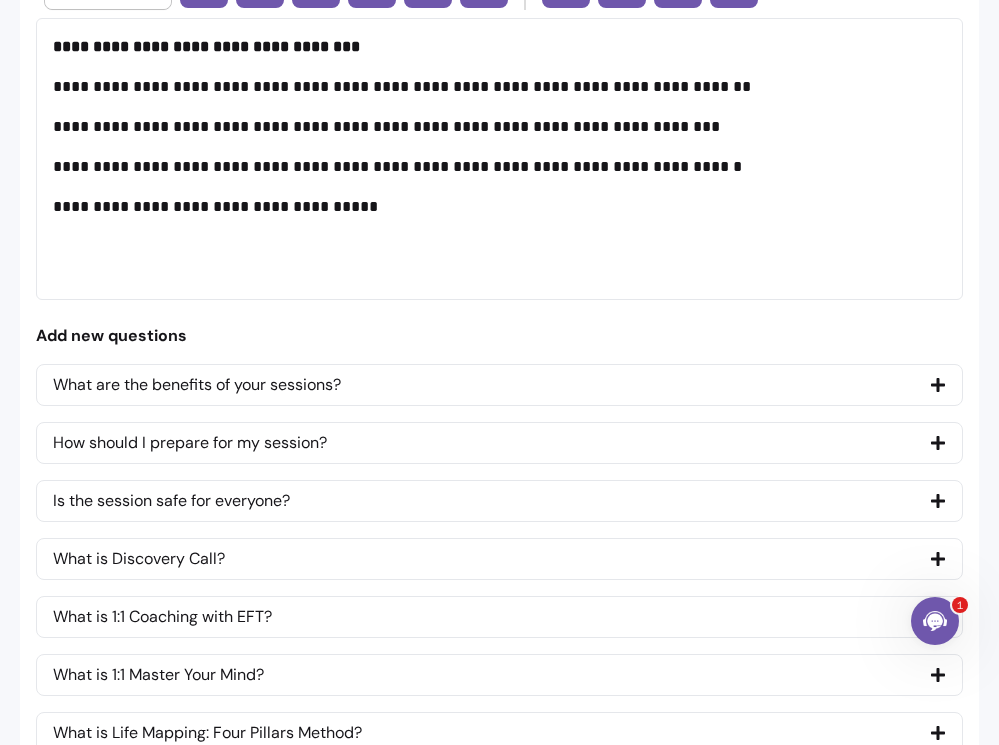 click on "What are the benefits of your sessions?" at bounding box center [197, 385] 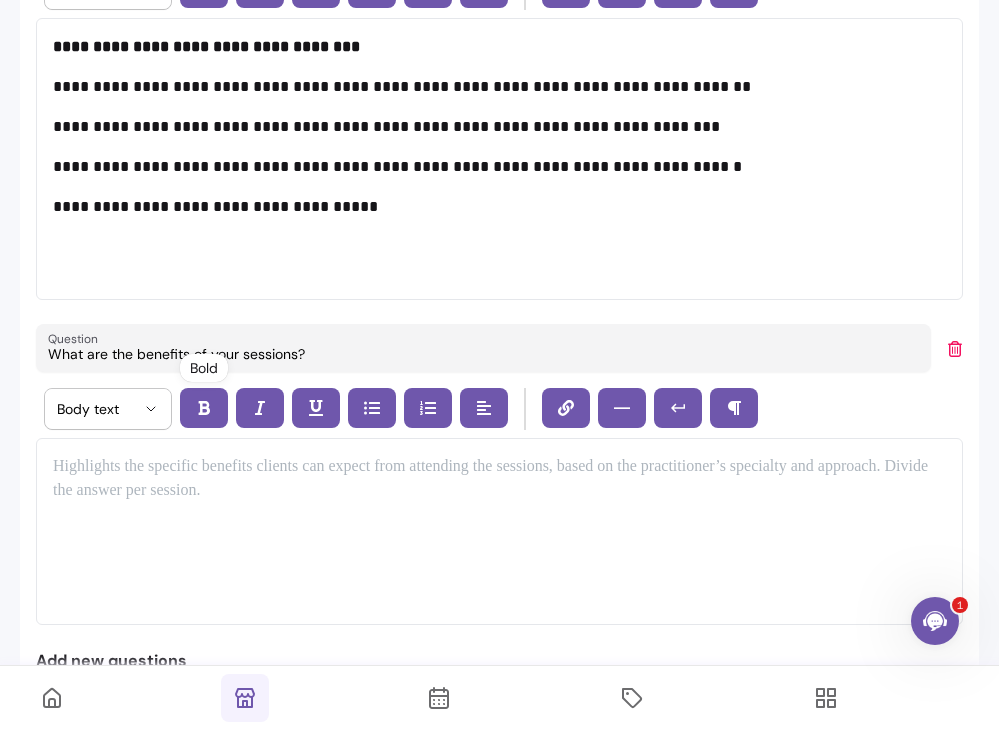click at bounding box center (499, 467) 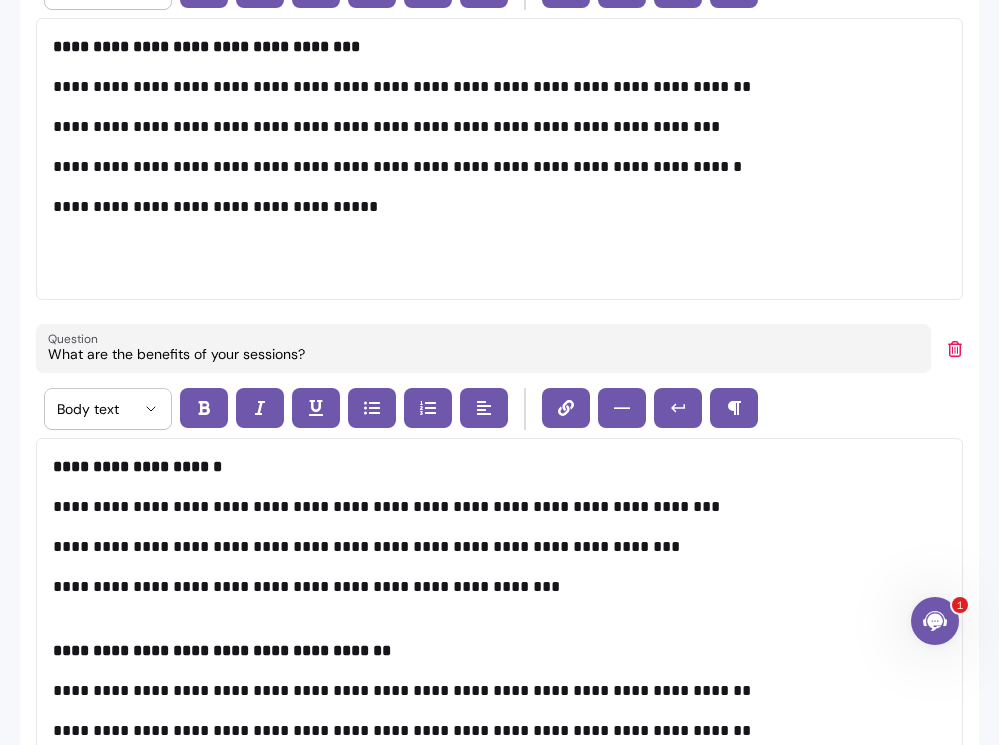 scroll, scrollTop: 6156, scrollLeft: 0, axis: vertical 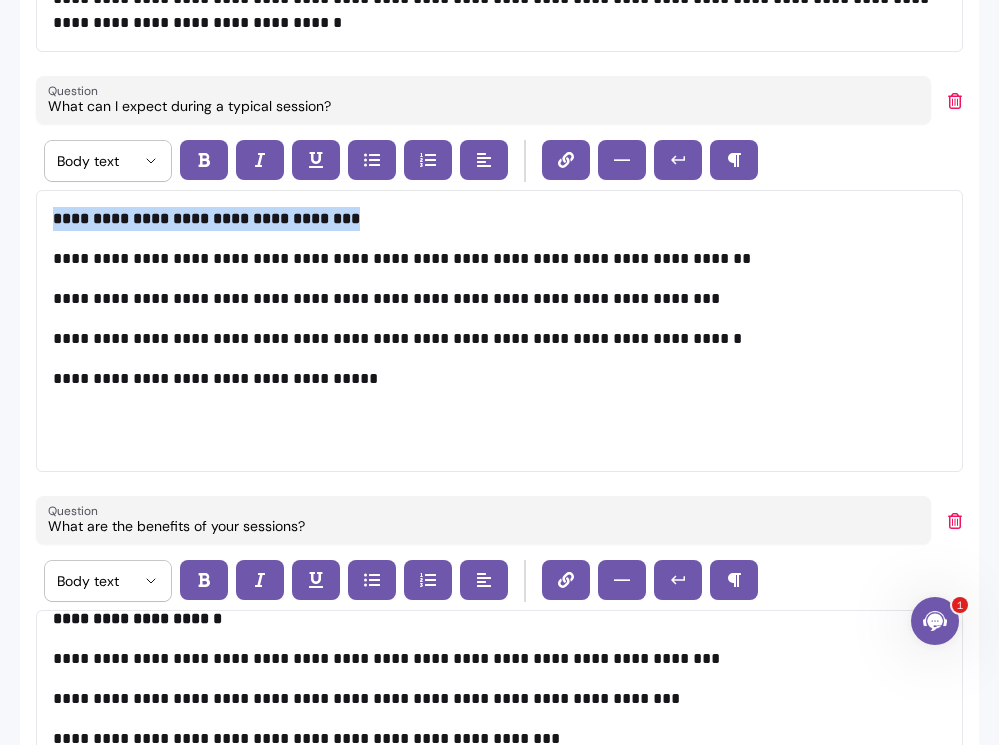 drag, startPoint x: 255, startPoint y: 218, endPoint x: 41, endPoint y: 211, distance: 214.11446 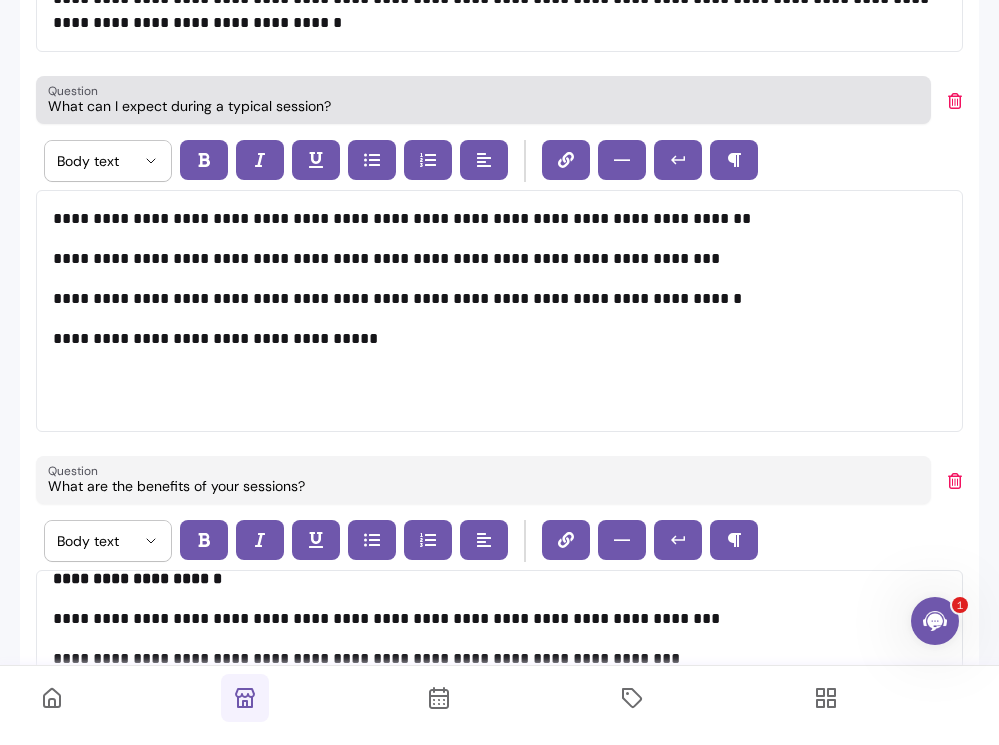 click on "Question" at bounding box center [76, 90] 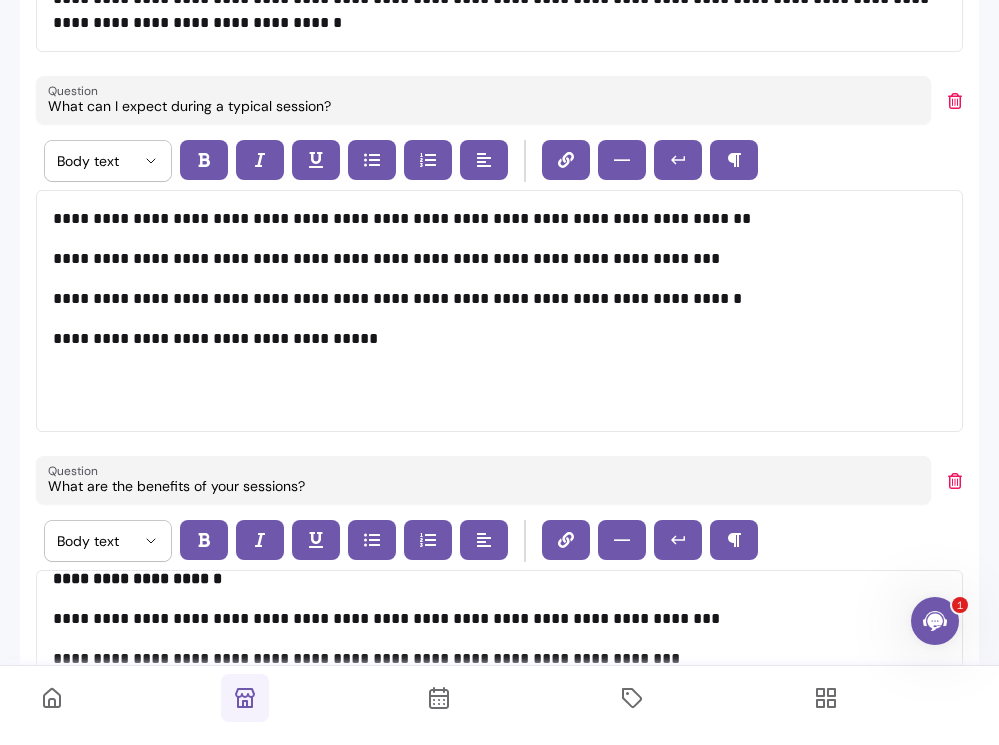 click on "Question" at bounding box center [76, 90] 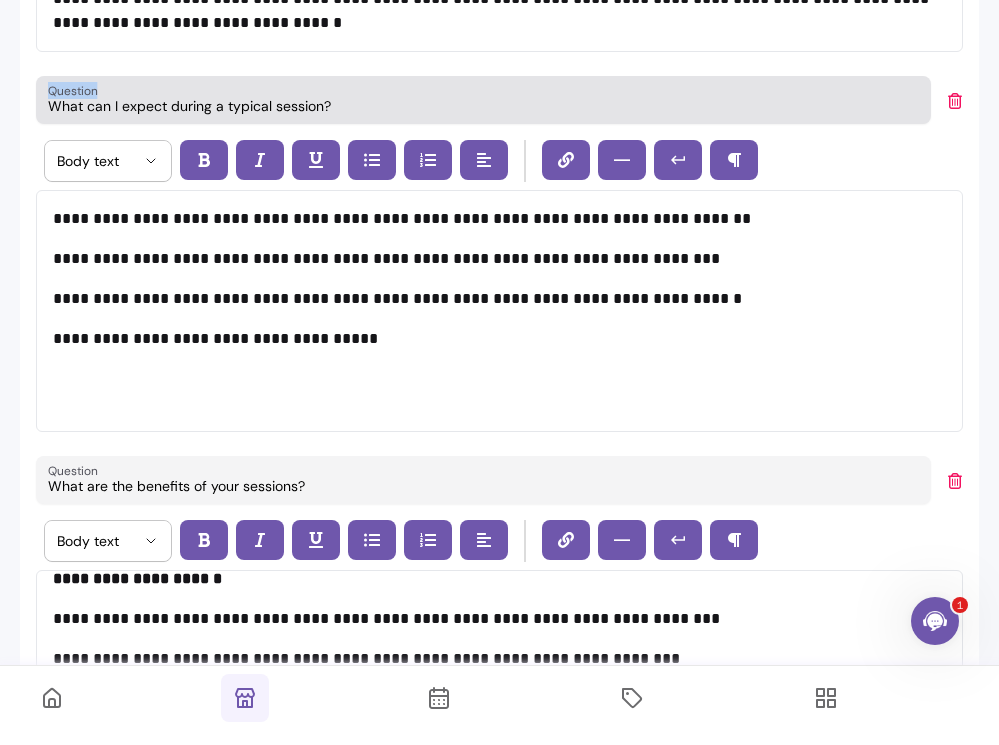 click on "Question" at bounding box center (76, 90) 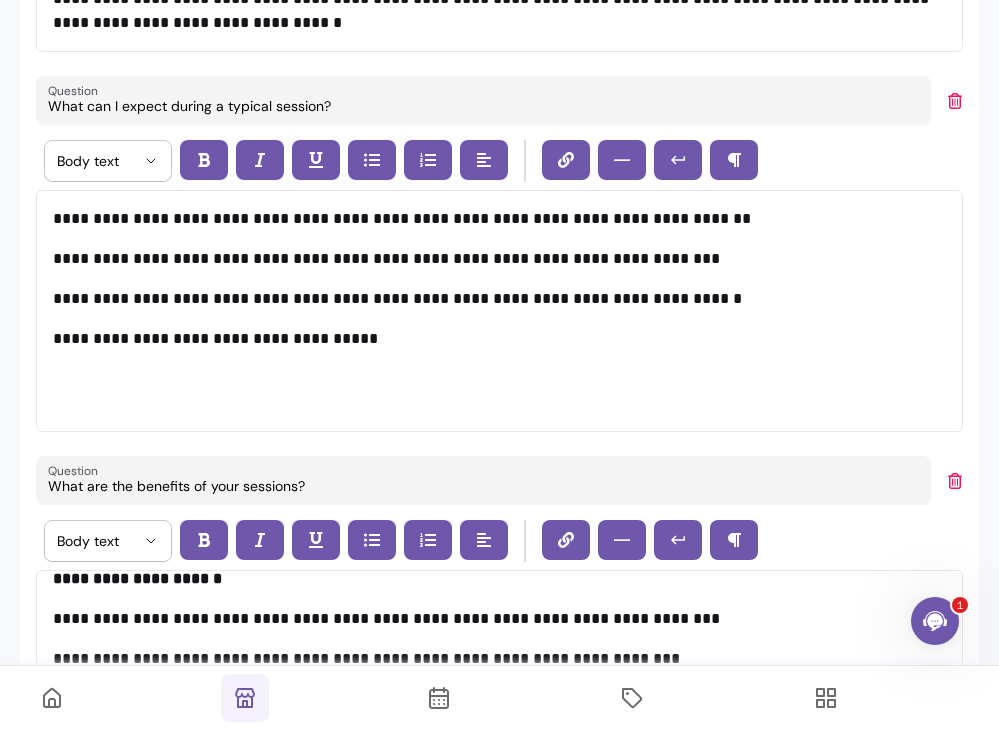 drag, startPoint x: 355, startPoint y: 97, endPoint x: 53, endPoint y: 101, distance: 302.0265 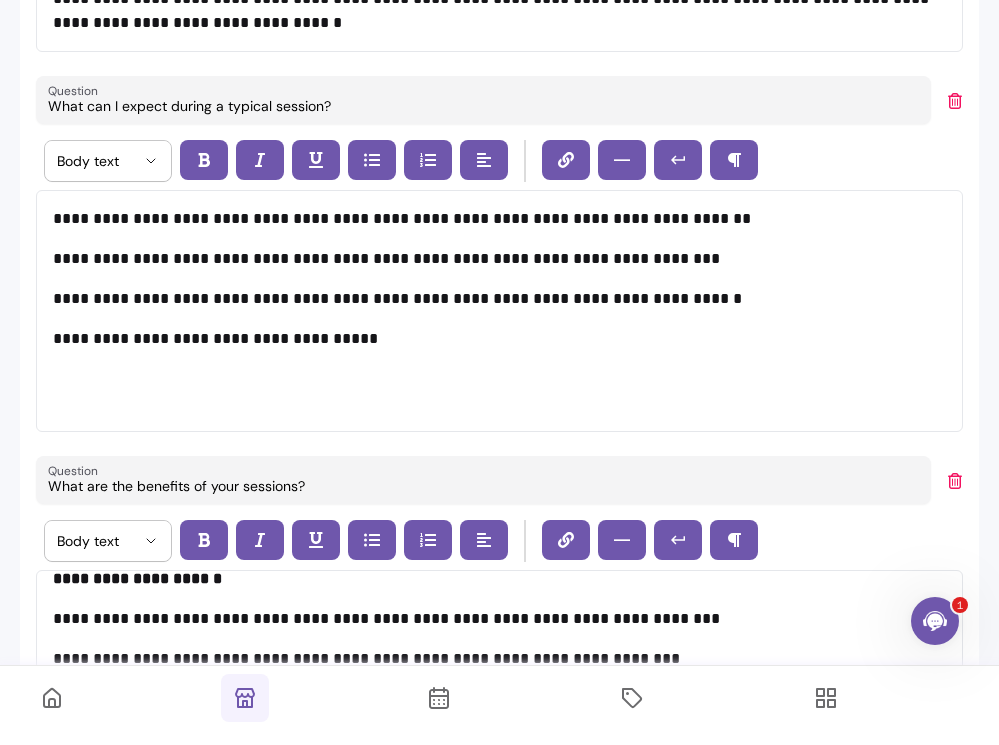 paste on "How does coaching differ from therapy" 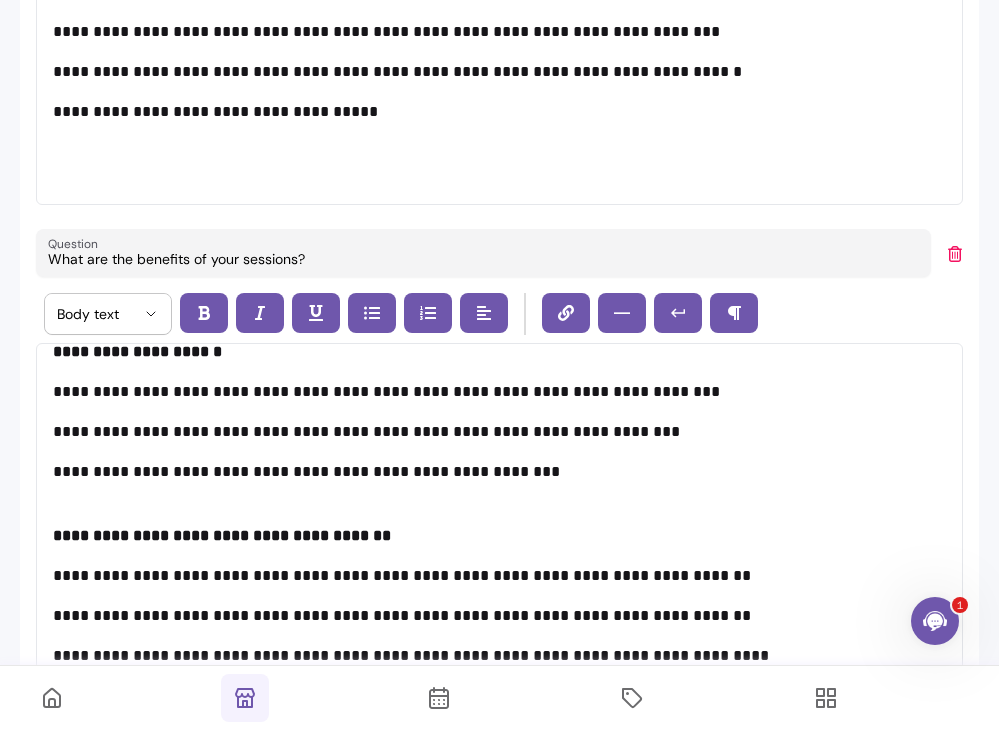 scroll, scrollTop: 6170, scrollLeft: 0, axis: vertical 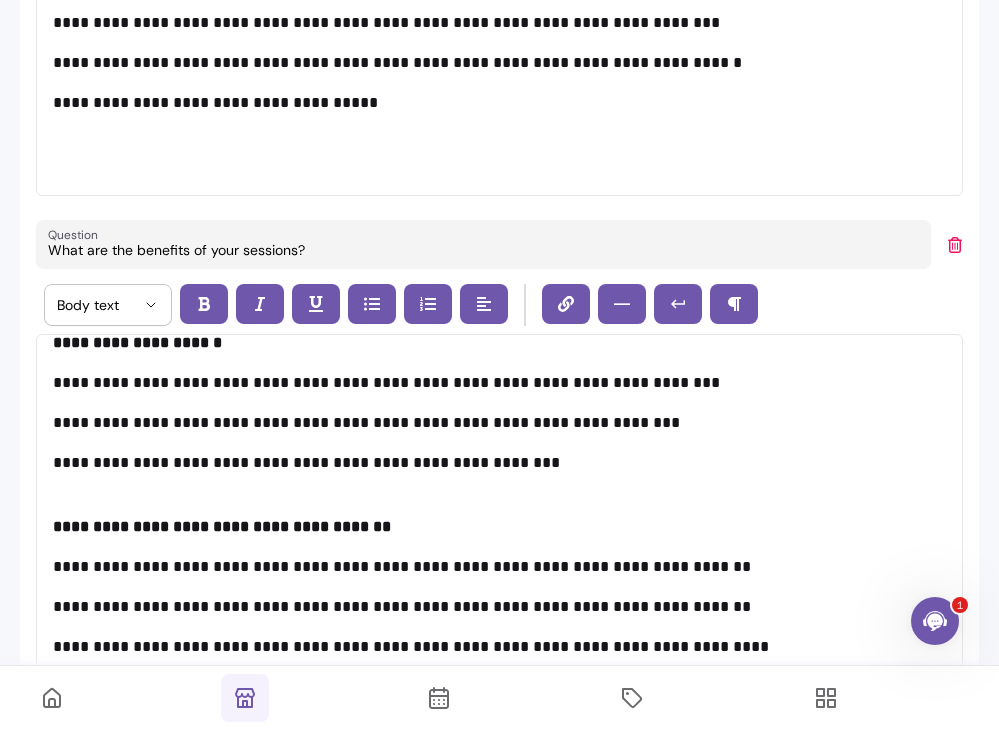 type on "How does coaching differ from therapy?" 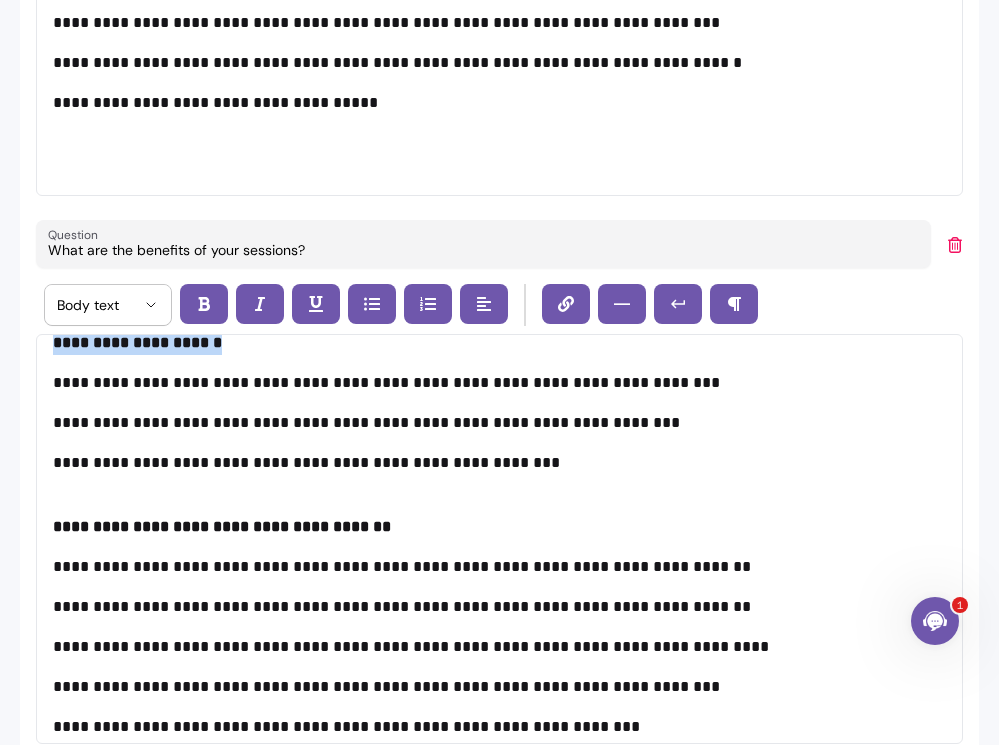 scroll, scrollTop: 0, scrollLeft: 0, axis: both 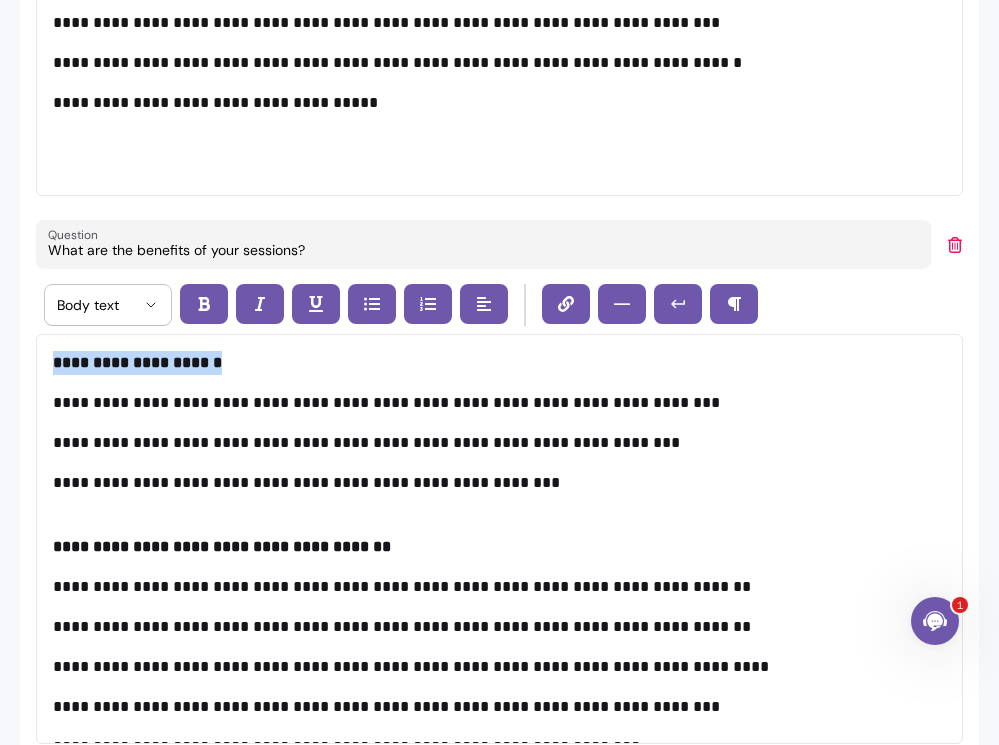 drag, startPoint x: 246, startPoint y: 350, endPoint x: 62, endPoint y: 340, distance: 184.27155 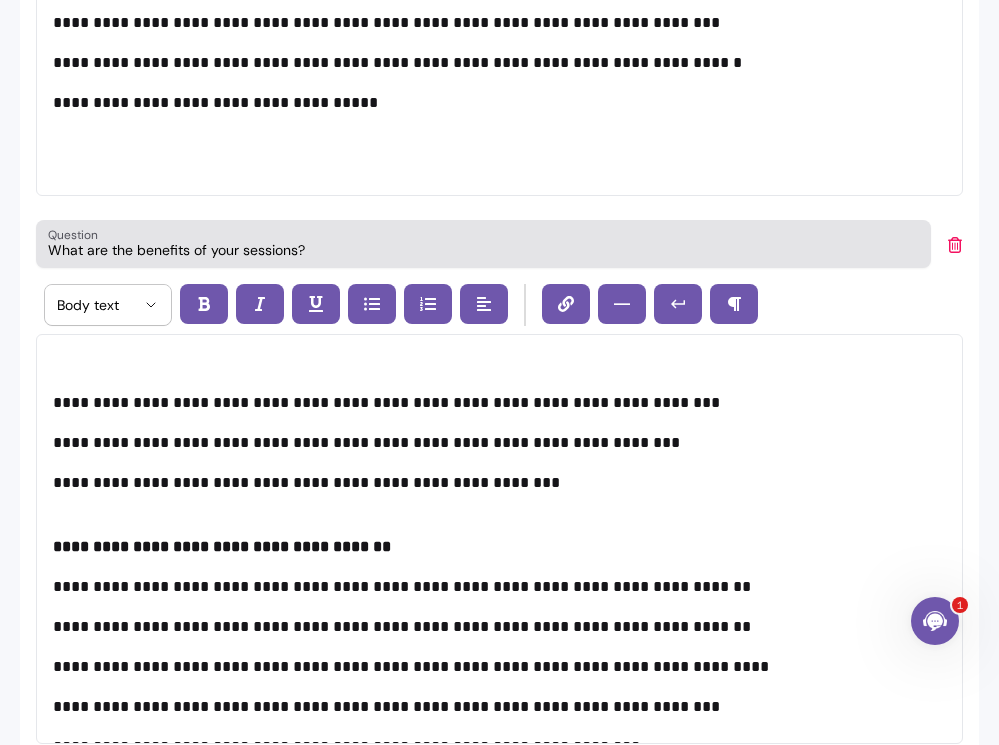 click on "What are the benefits of your sessions?" at bounding box center [483, 250] 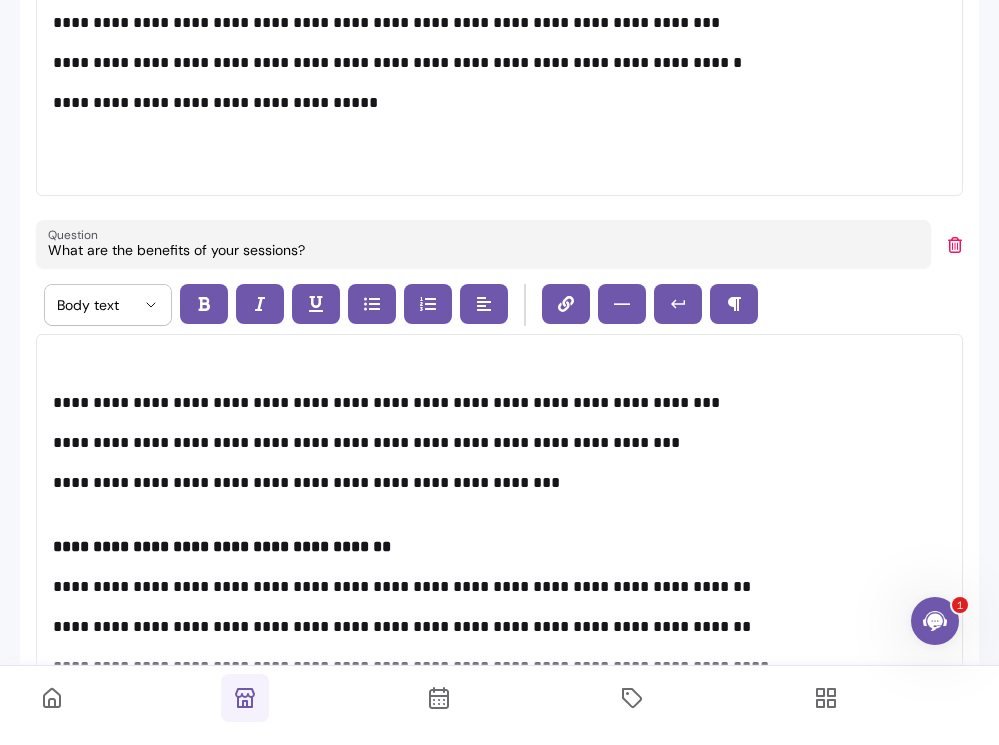 click on "What are the benefits of your sessions?" at bounding box center [483, 250] 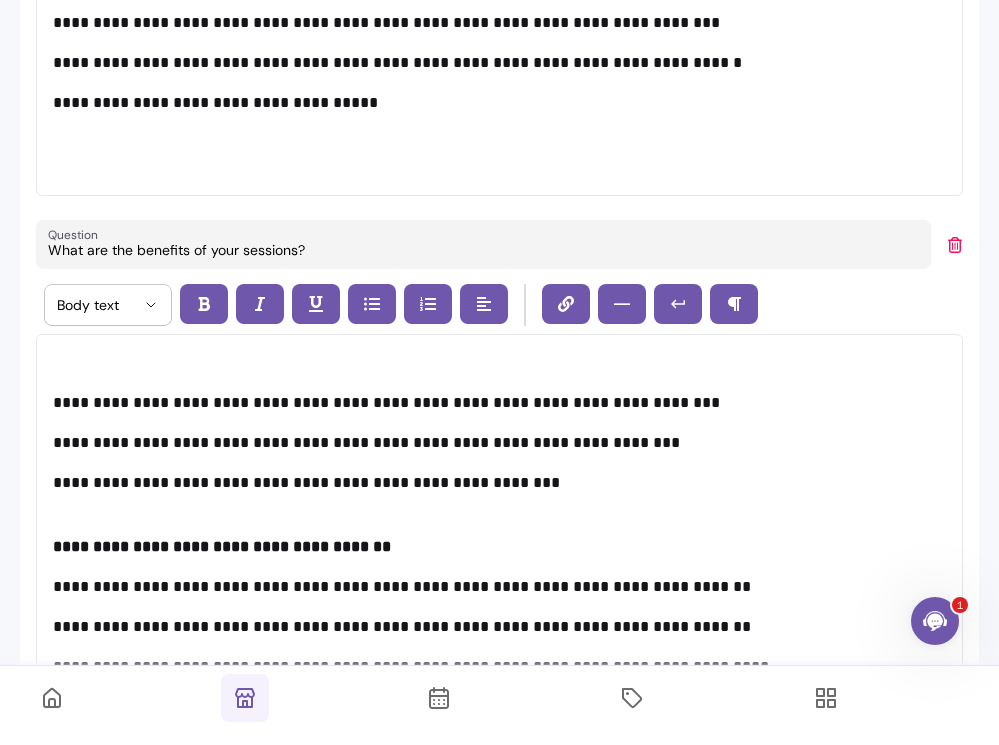 paste on "o do you work with" 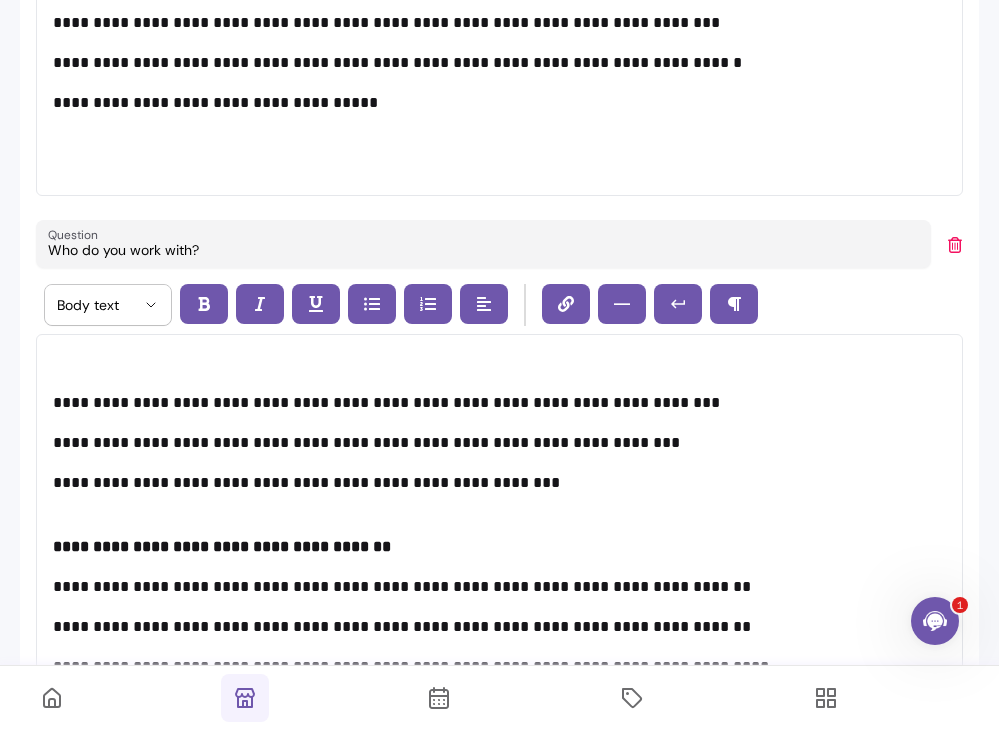 scroll, scrollTop: 1, scrollLeft: 0, axis: vertical 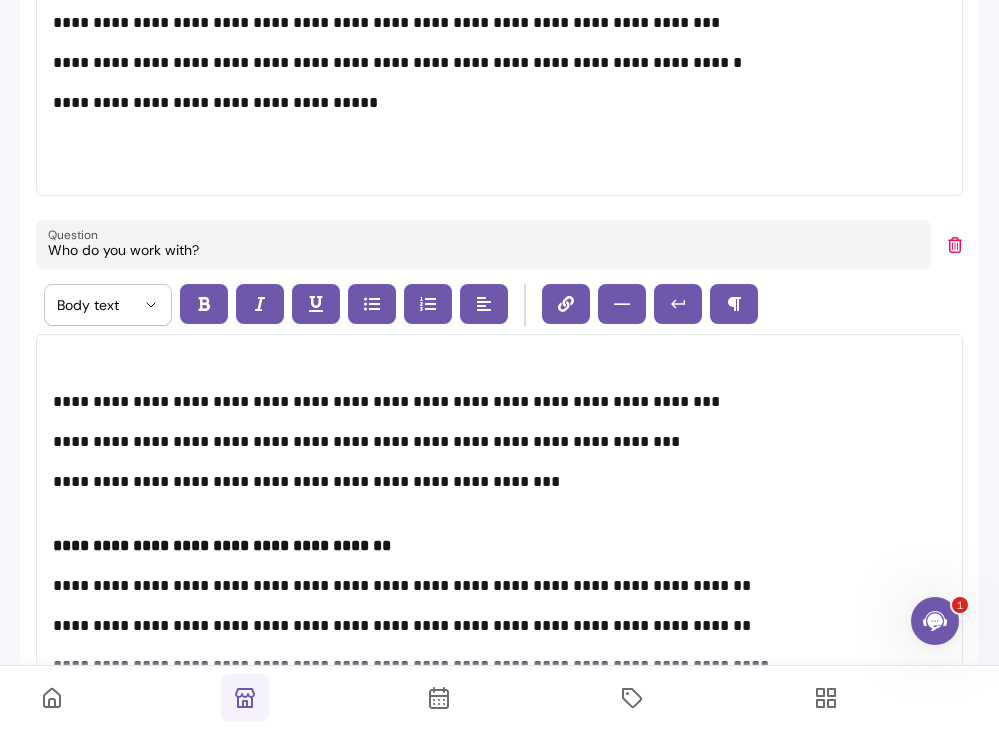 type on "Who do you work with?" 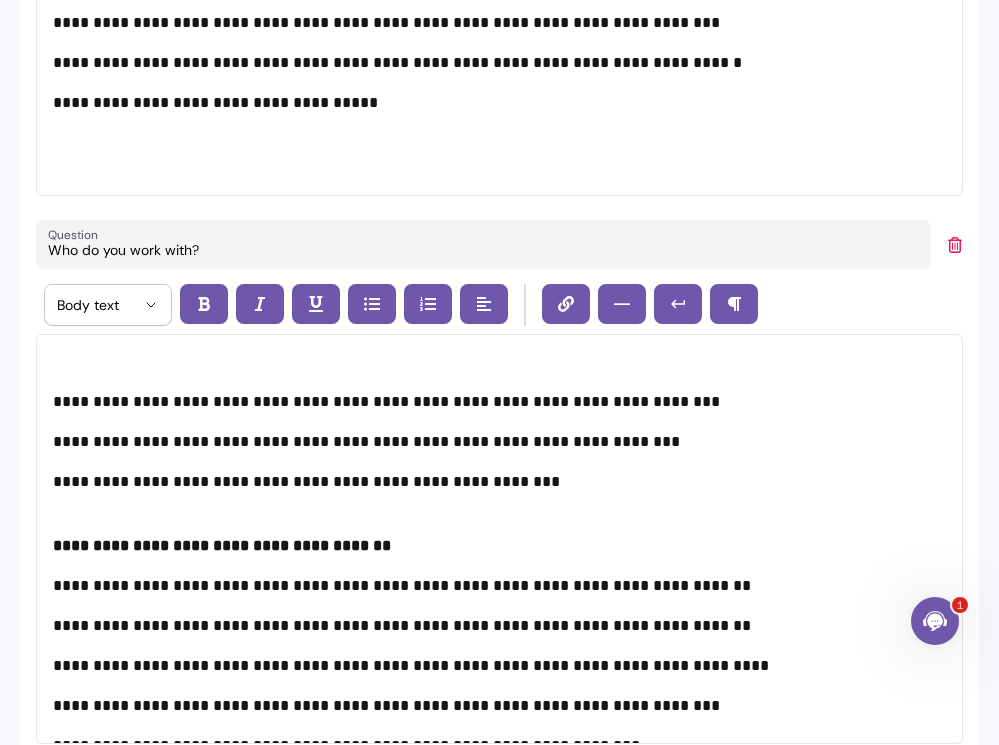 scroll, scrollTop: 0, scrollLeft: 0, axis: both 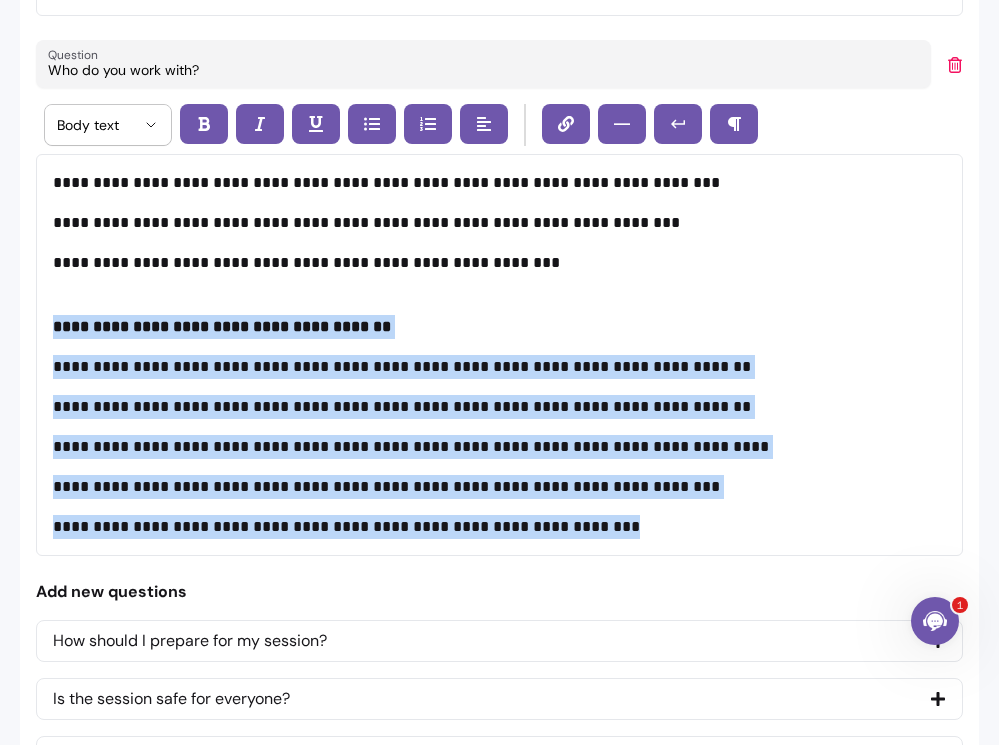 drag, startPoint x: 60, startPoint y: 326, endPoint x: 559, endPoint y: 631, distance: 584.8299 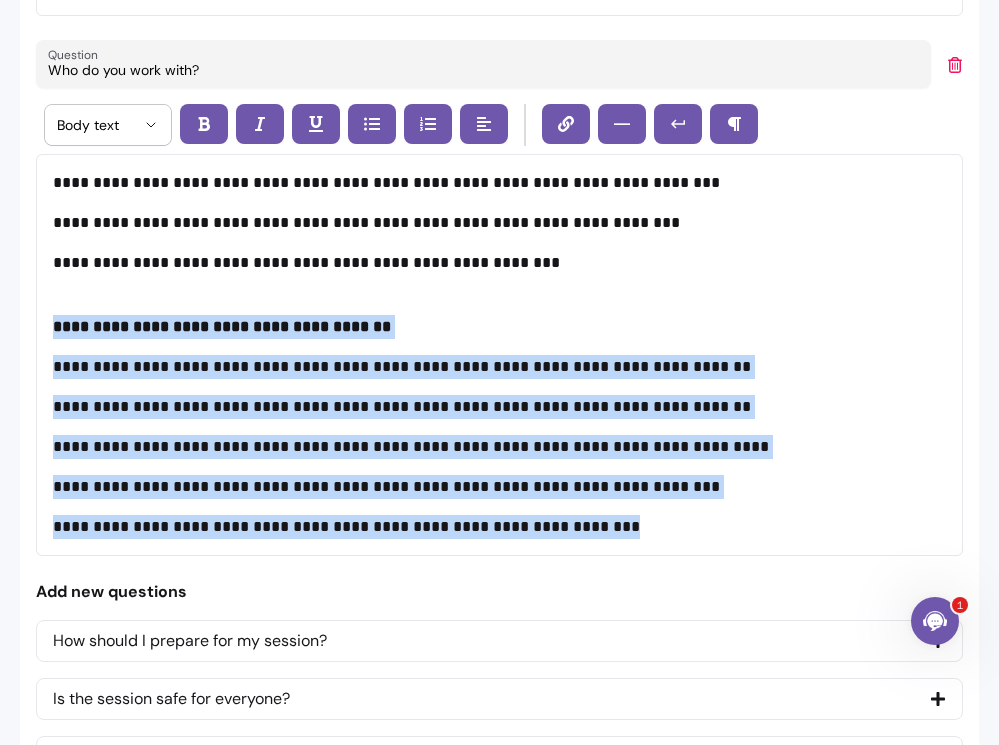 click on "**********" at bounding box center (499, -2375) 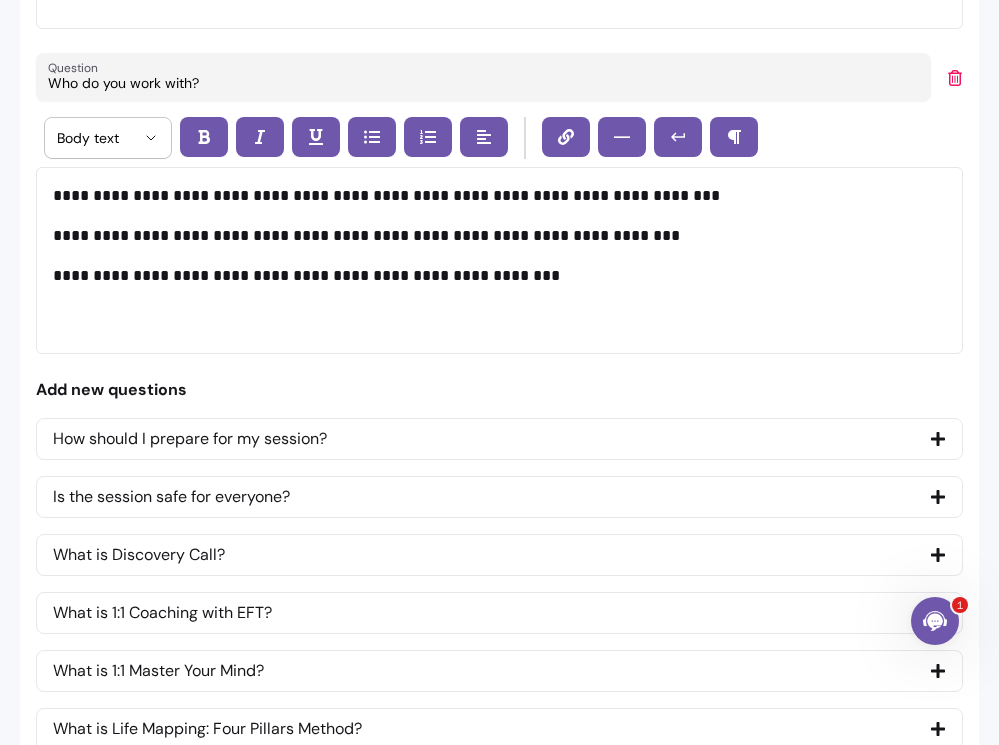 click on "How should I prepare for my session?" at bounding box center (499, 439) 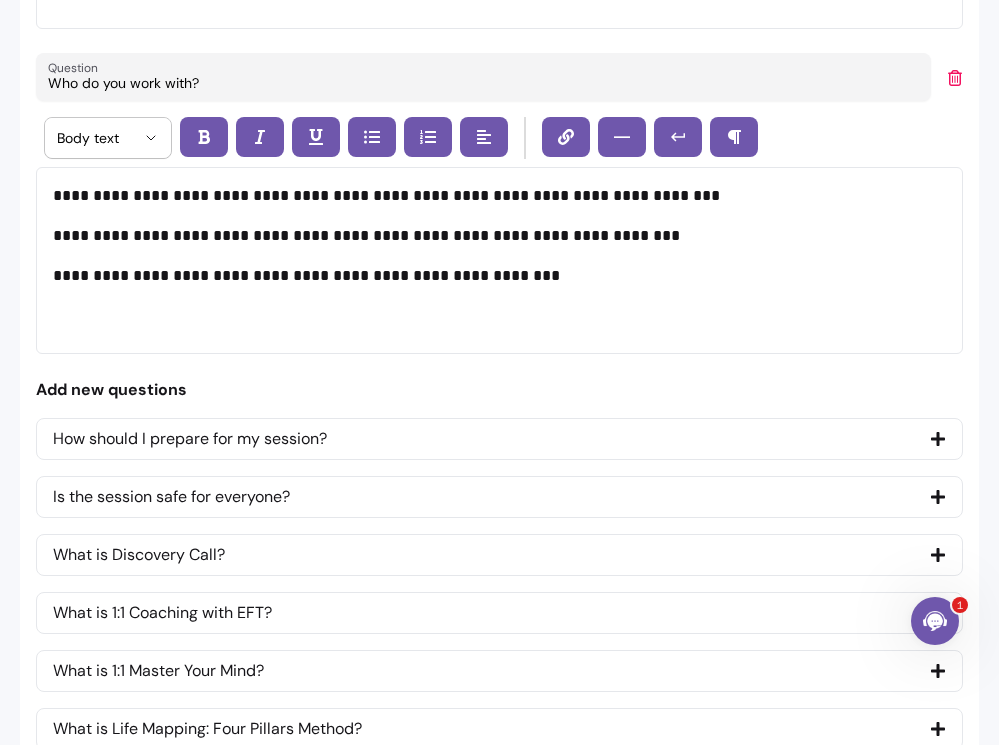 select on "*" 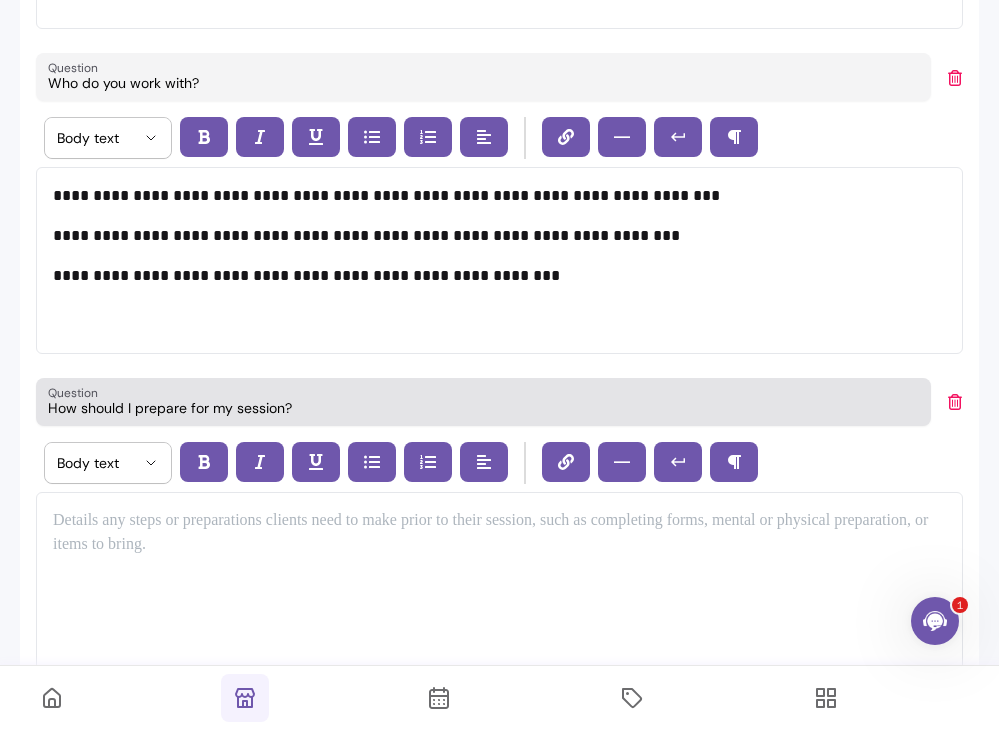 scroll, scrollTop: 6331, scrollLeft: 0, axis: vertical 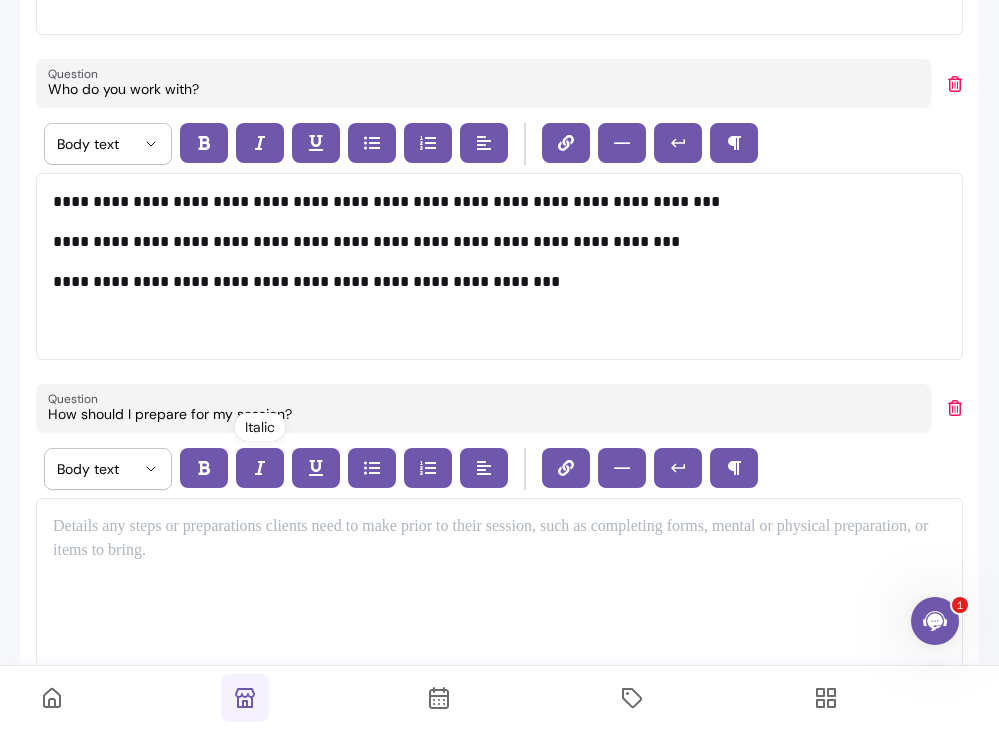 click at bounding box center (499, 591) 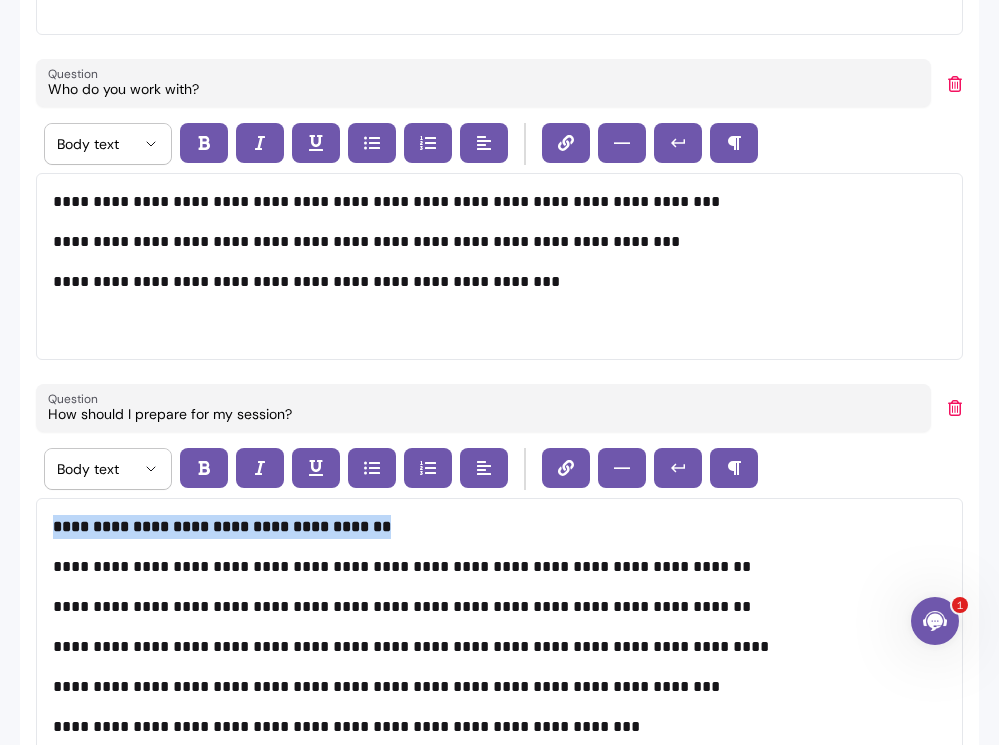 drag, startPoint x: 306, startPoint y: 527, endPoint x: 42, endPoint y: 524, distance: 264.01706 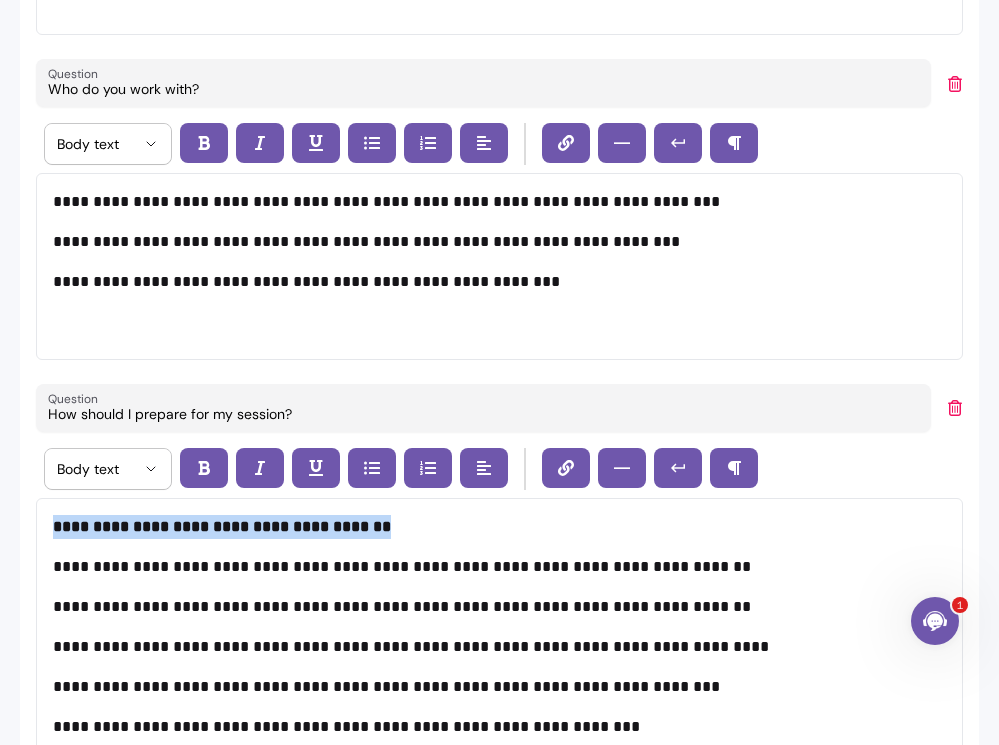 click on "**********" at bounding box center (499, 627) 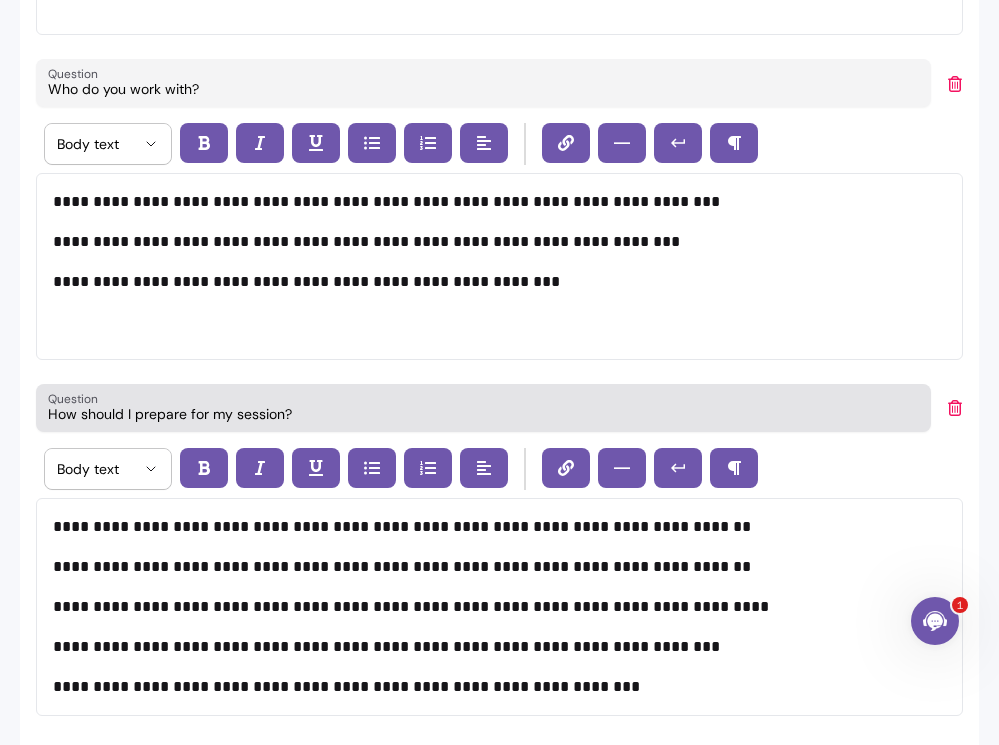 click on "How should I prepare for my session?" at bounding box center (483, 414) 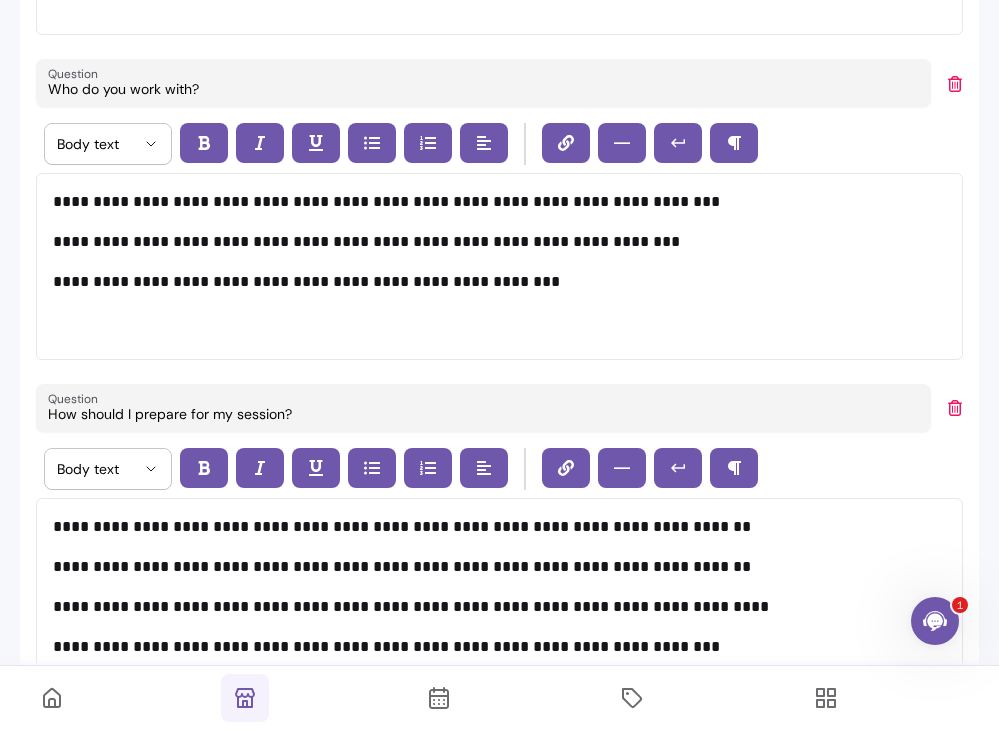paste on "What kind of person is drawn to this work?" 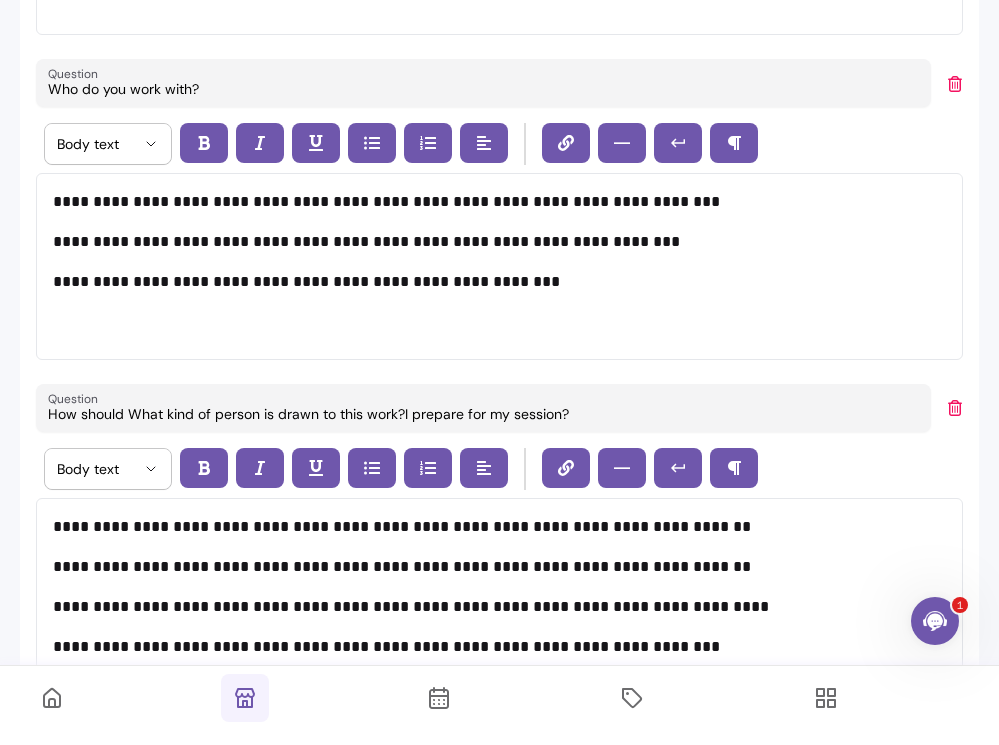 paste on "What kind of person is drawn to this work" 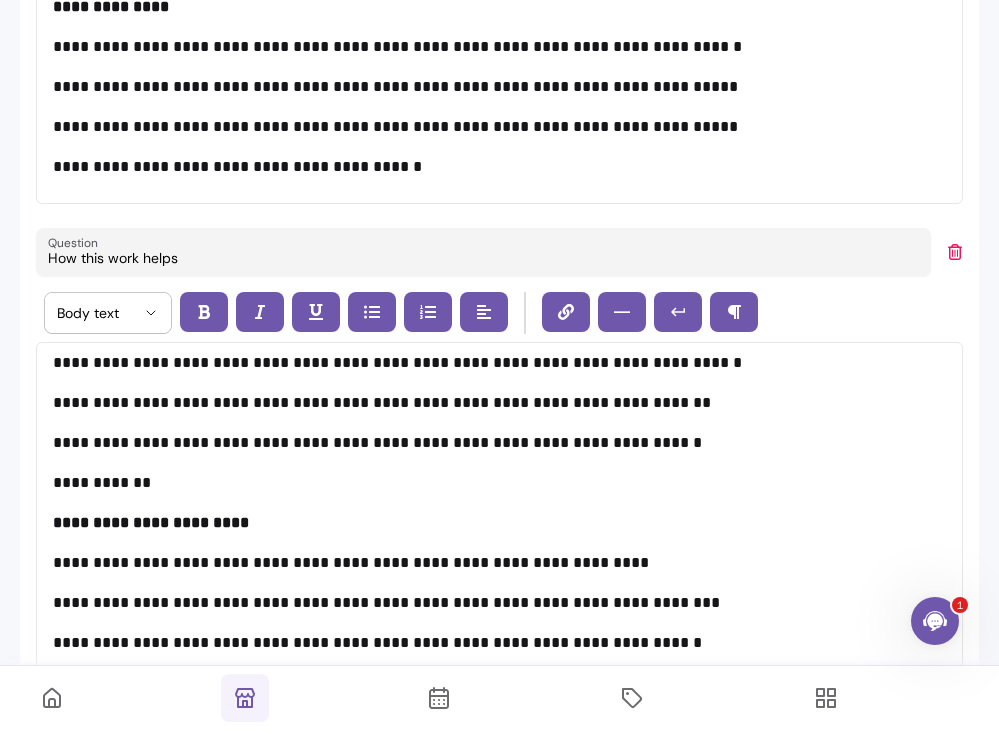 scroll, scrollTop: 1405, scrollLeft: 0, axis: vertical 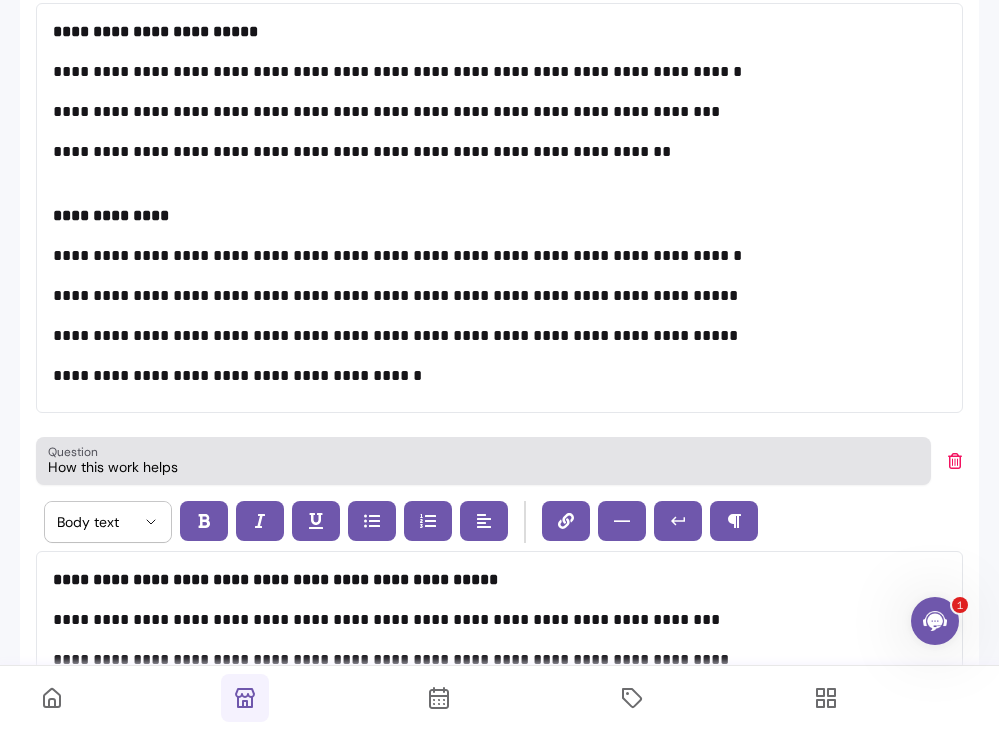 type on "What kind of person is drawn to this work?" 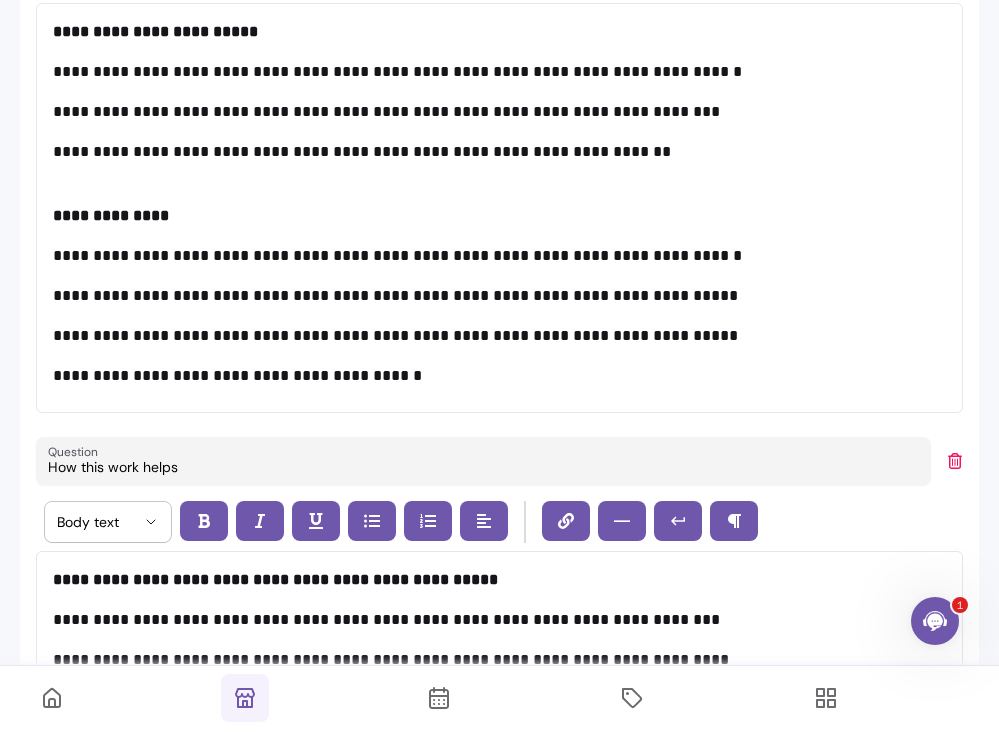 drag, startPoint x: 82, startPoint y: 464, endPoint x: 144, endPoint y: 456, distance: 62.514 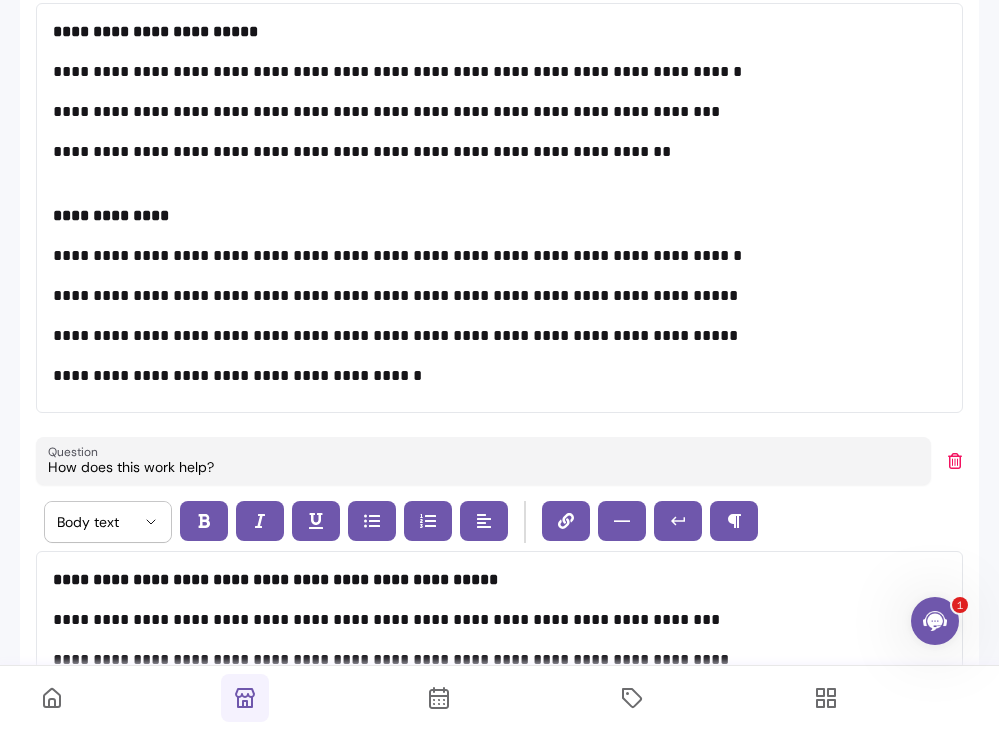click on "Question" at bounding box center (76, 451) 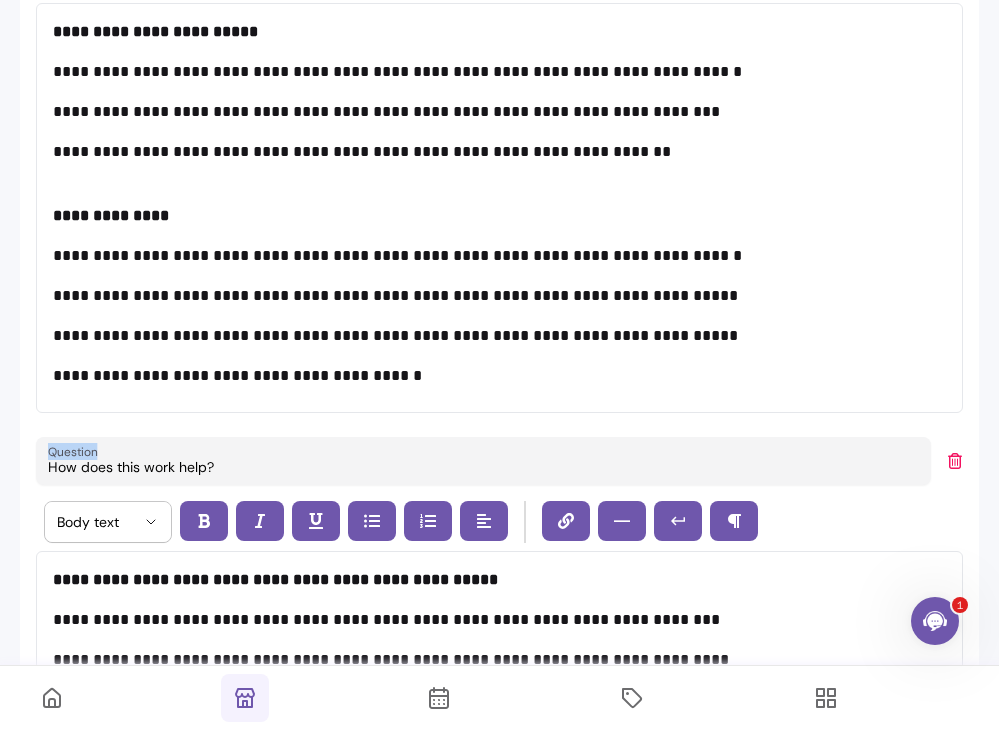click on "Question" at bounding box center [76, 451] 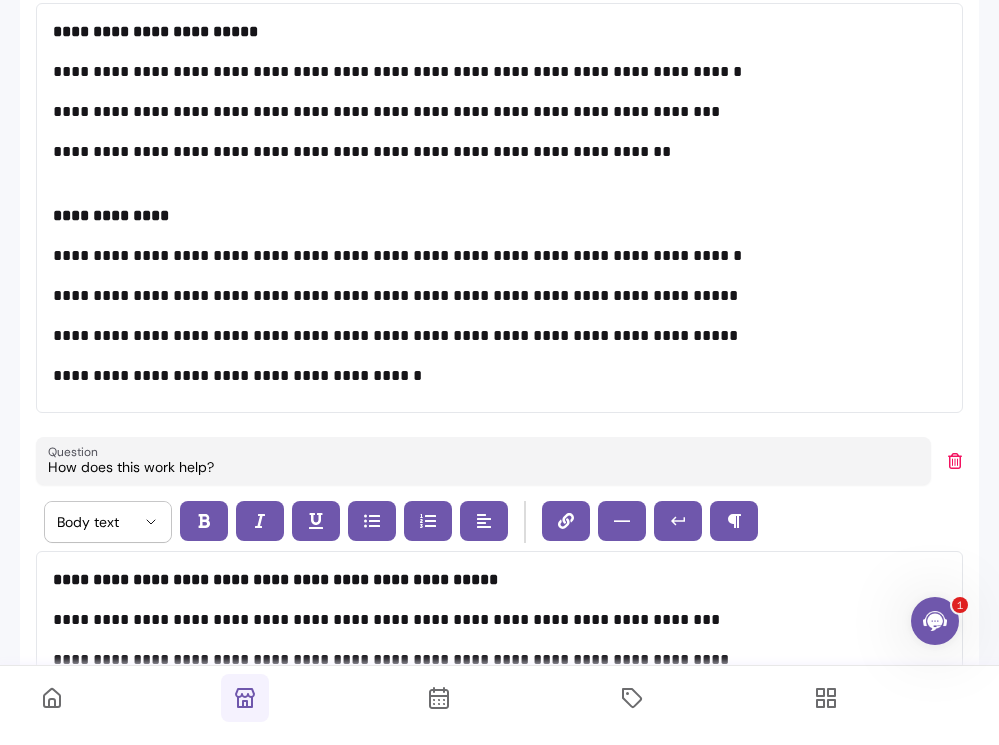 click on "How does this work help?" at bounding box center [483, 467] 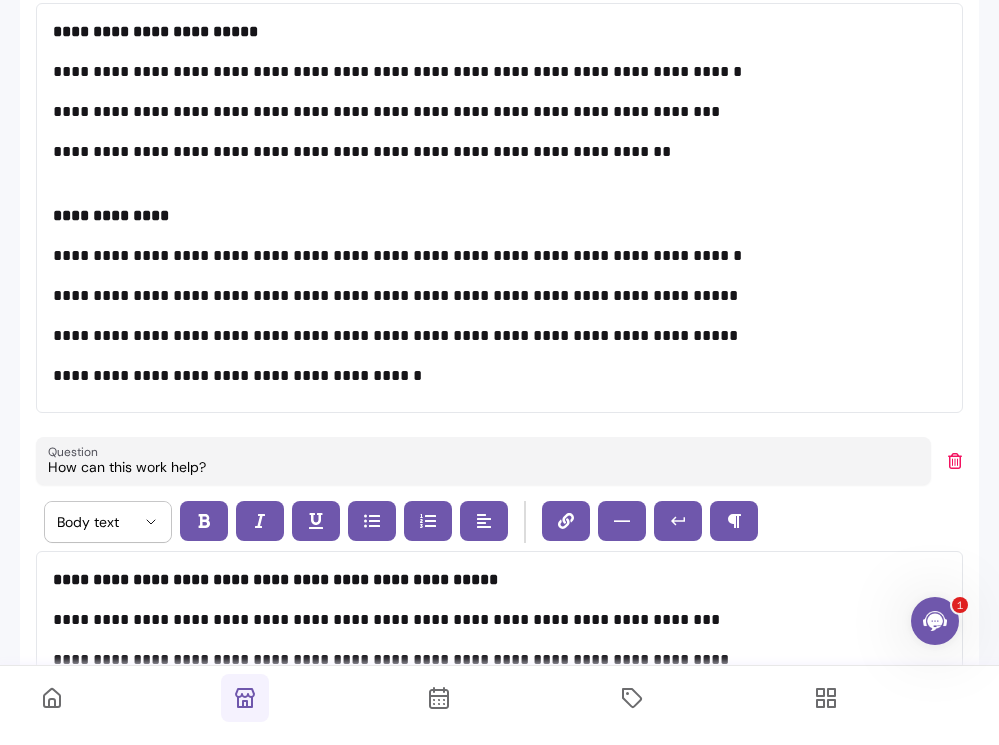 type on "How can this work help?" 